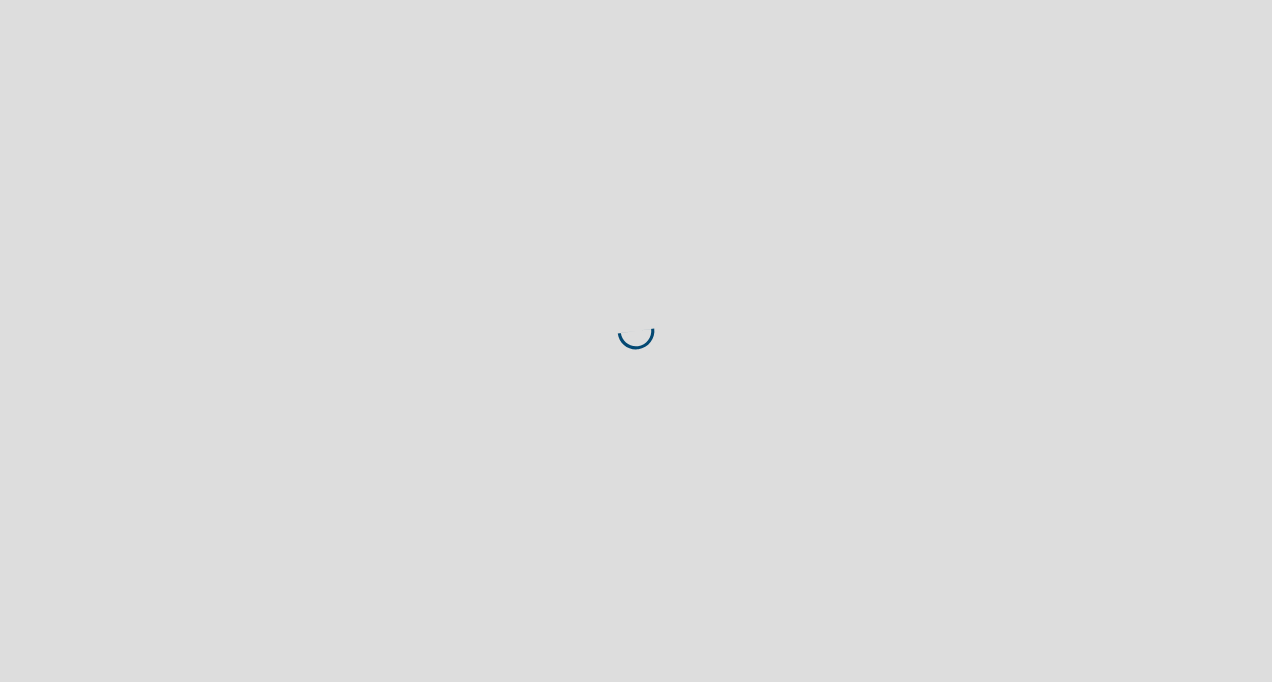scroll, scrollTop: 0, scrollLeft: 0, axis: both 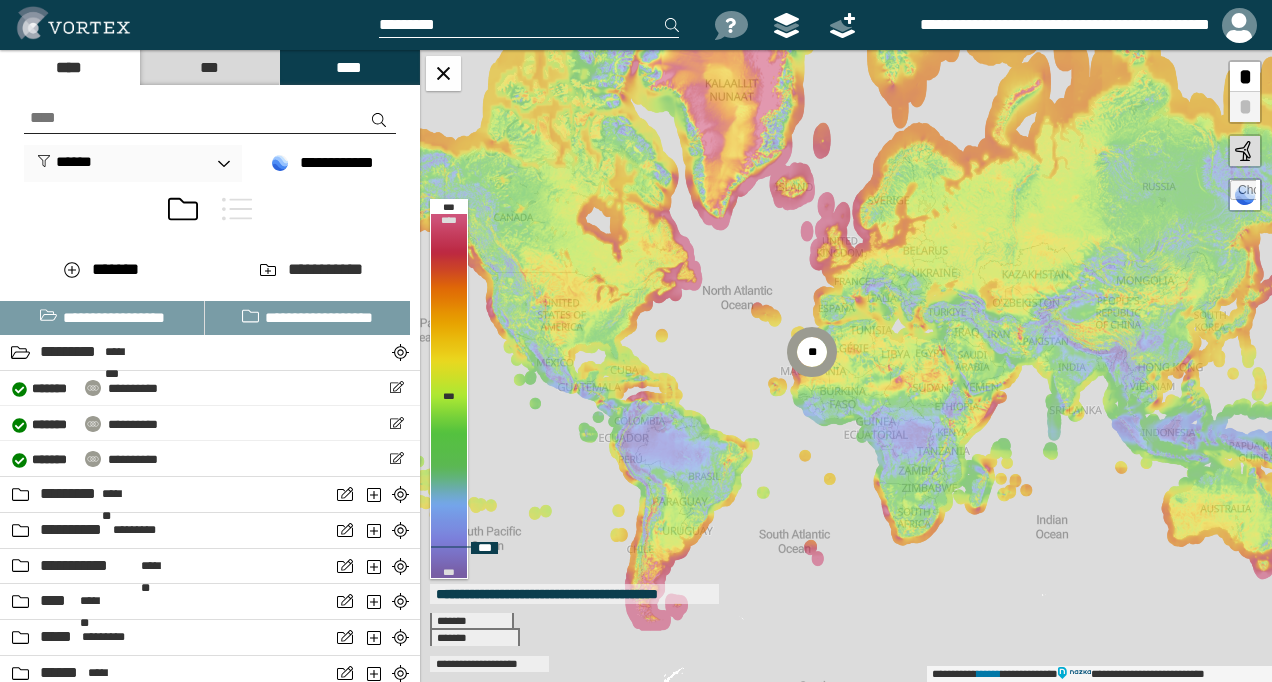 click at bounding box center [1243, 193] 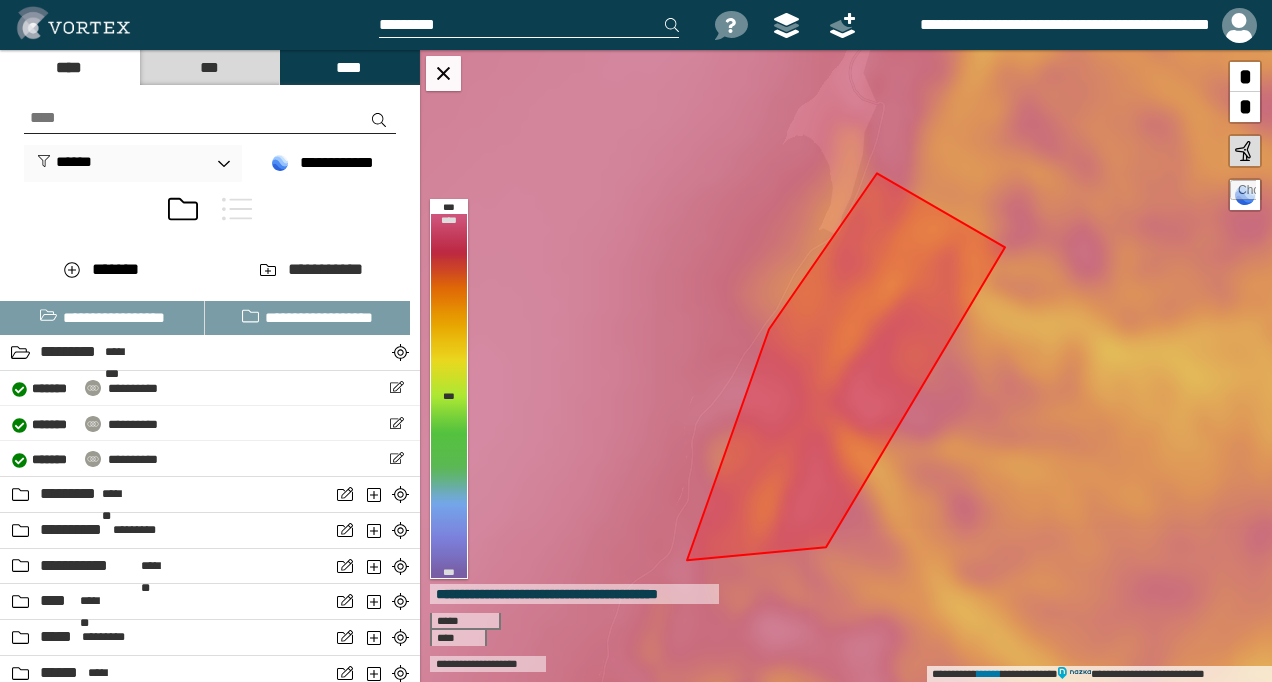 click on "***" at bounding box center (209, 67) 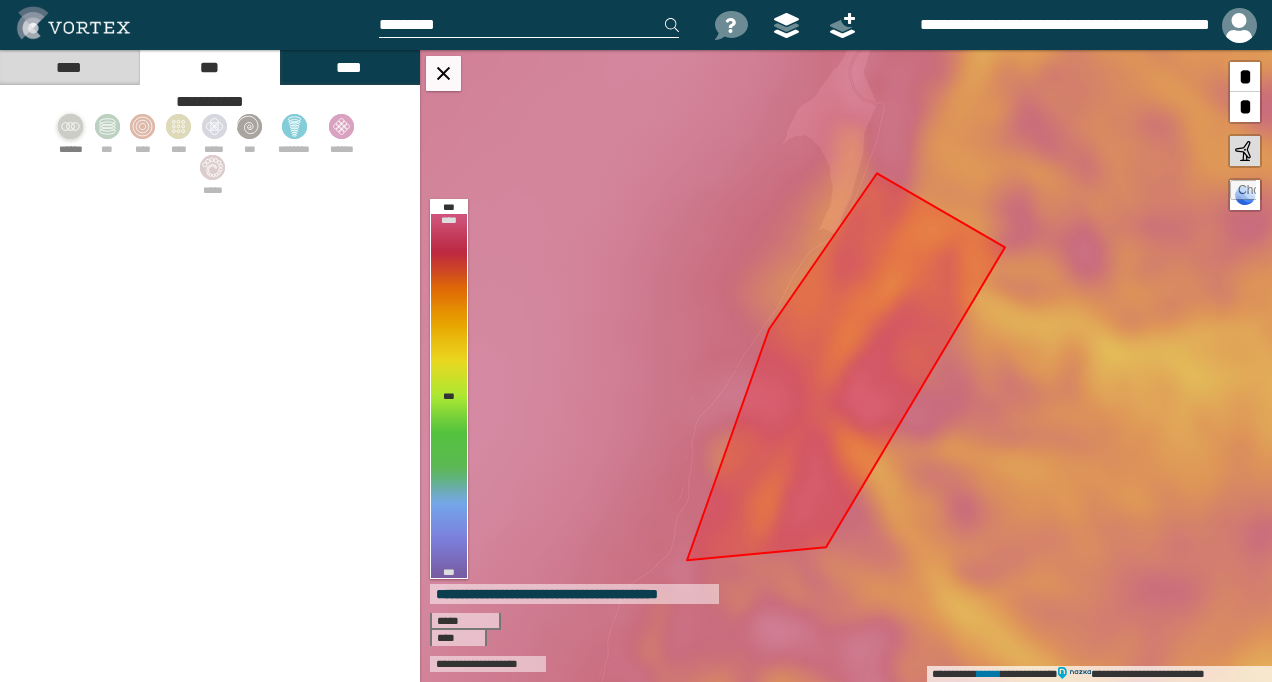 click on "******" at bounding box center [71, 131] 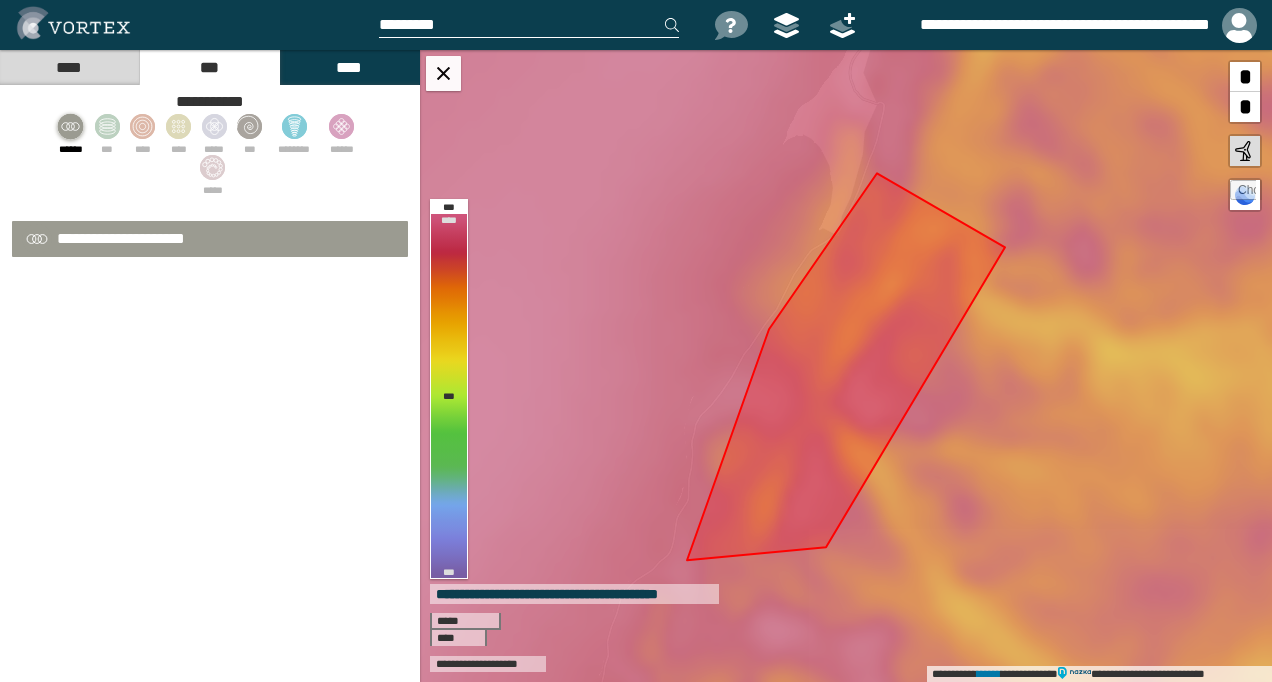 select on "*" 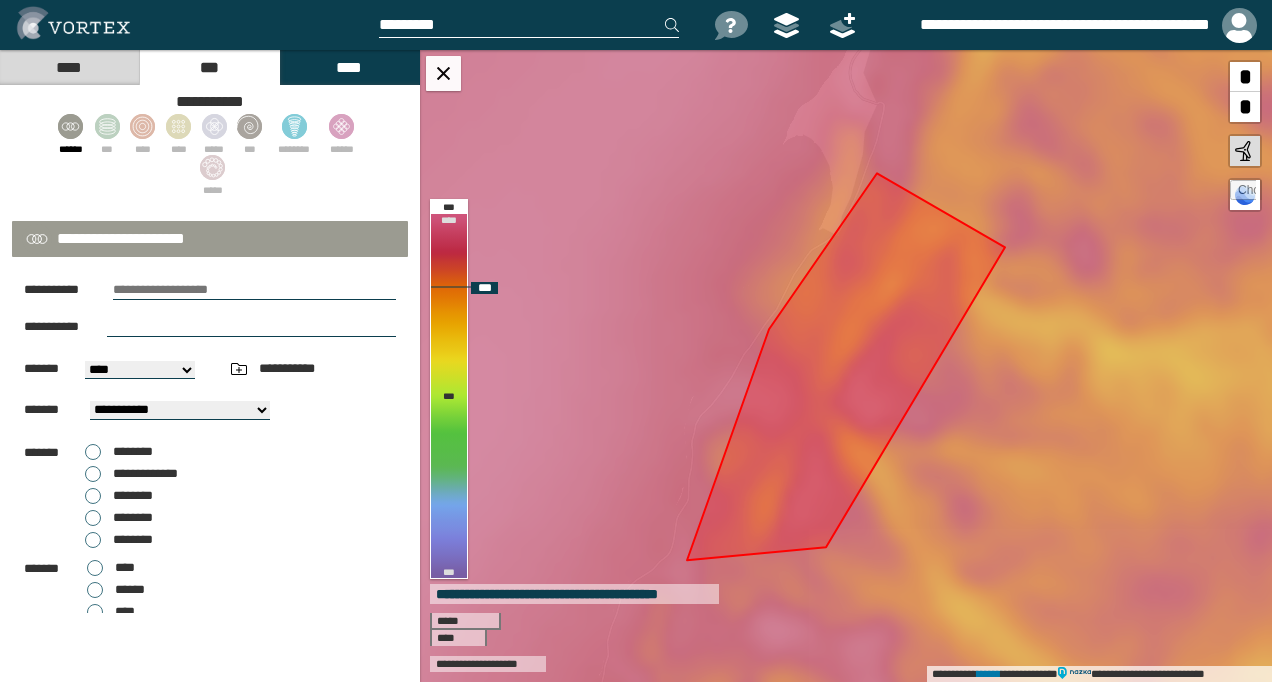 click 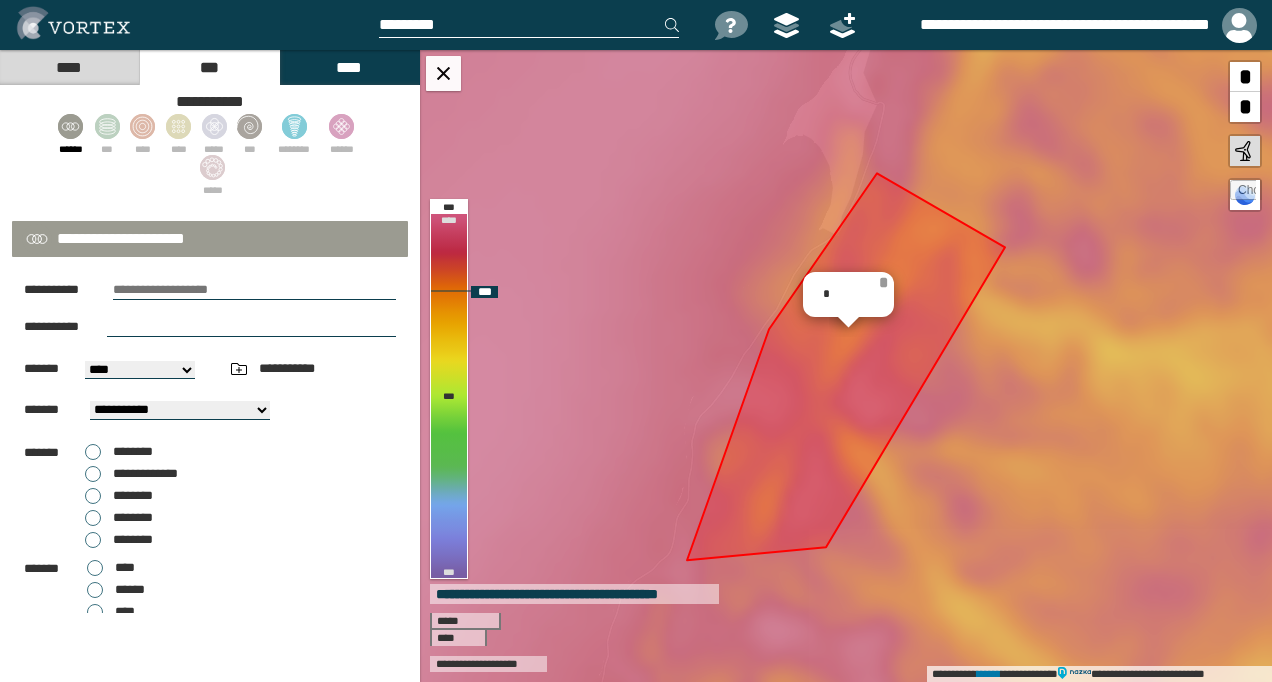 click on "*" at bounding box center [883, 282] 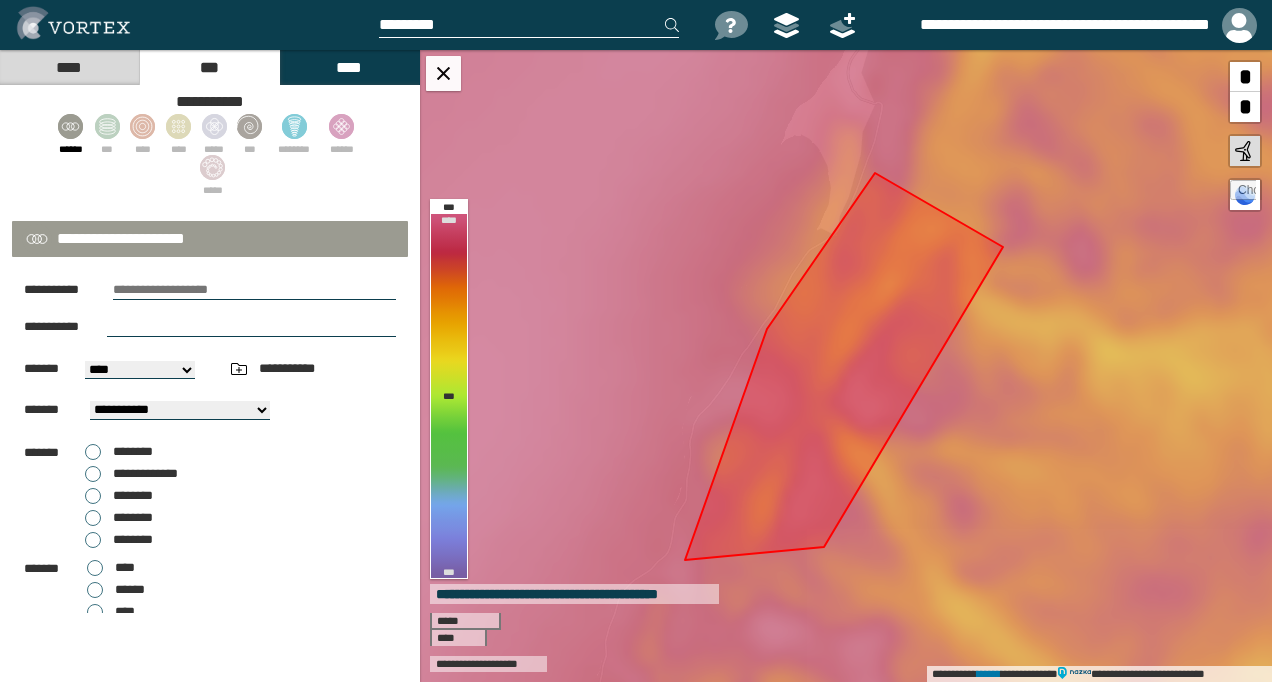 drag, startPoint x: 248, startPoint y: 278, endPoint x: 233, endPoint y: 294, distance: 21.931713 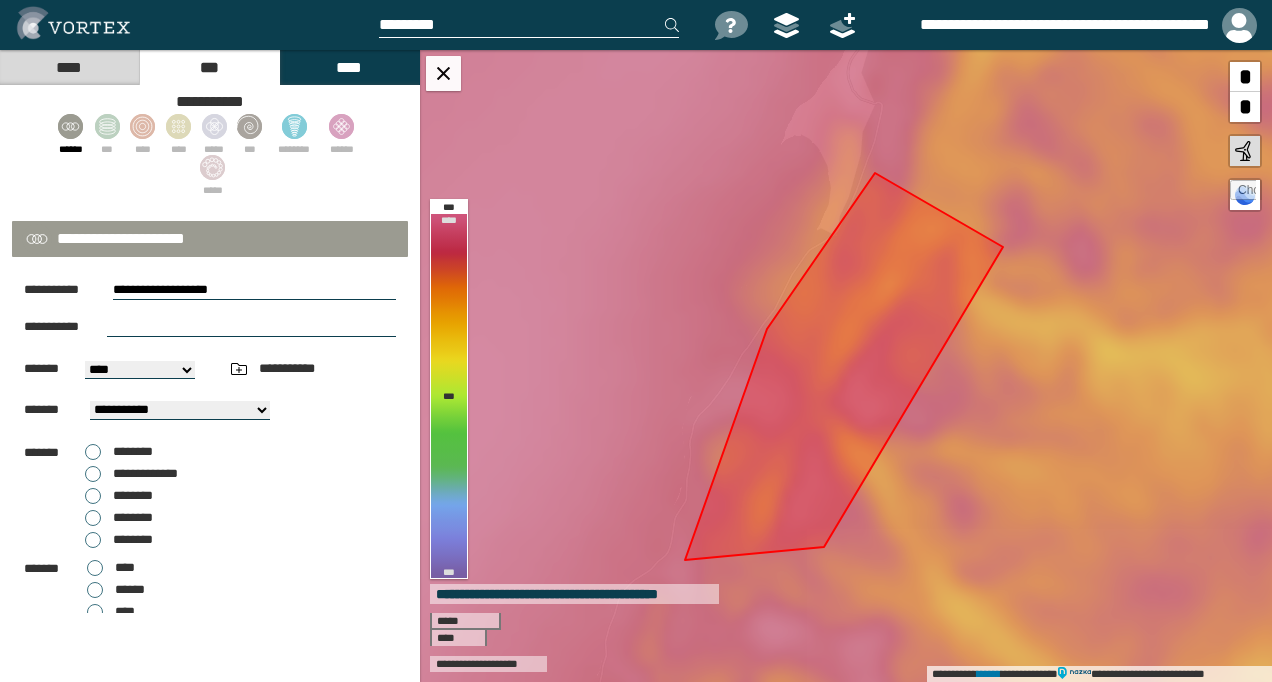 type on "**********" 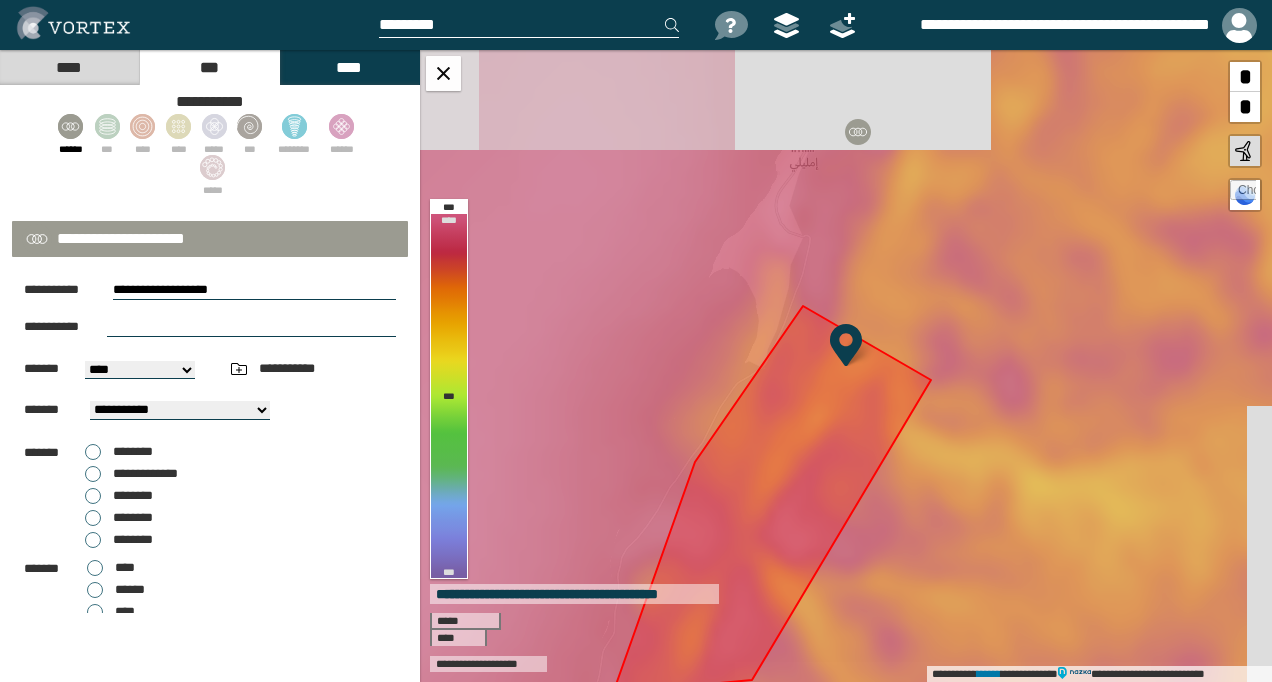 select on "**" 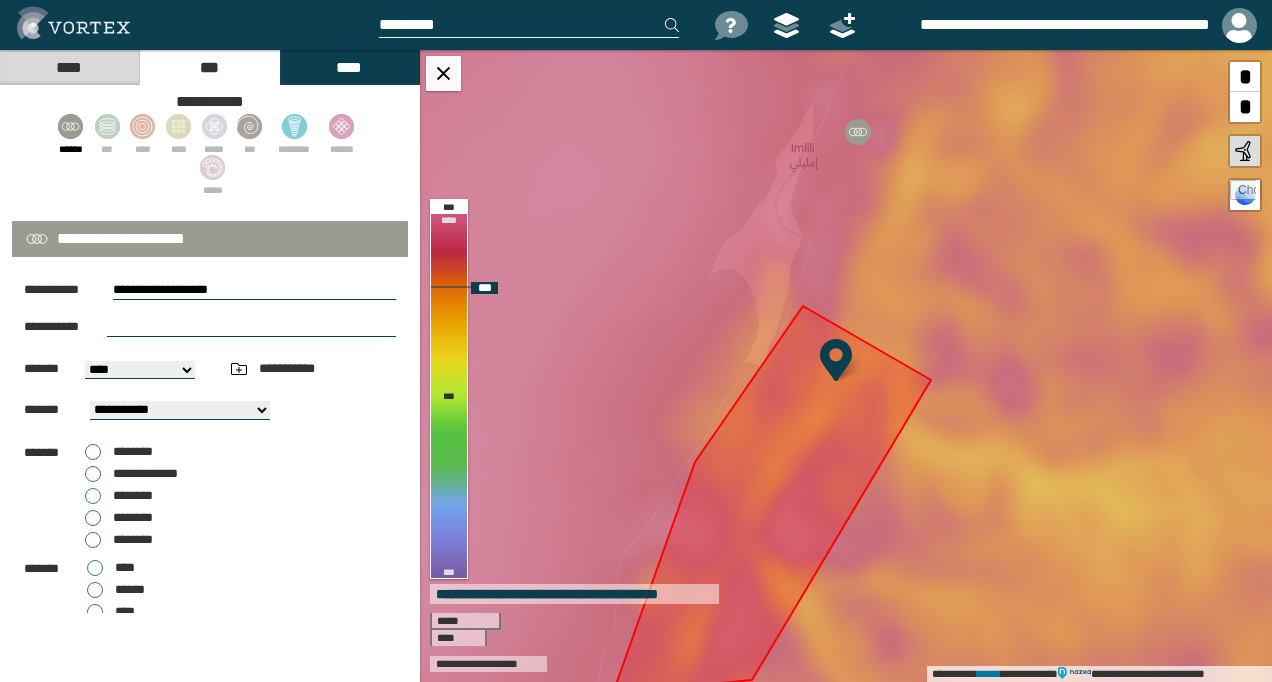 drag, startPoint x: 846, startPoint y: 346, endPoint x: 836, endPoint y: 361, distance: 18.027756 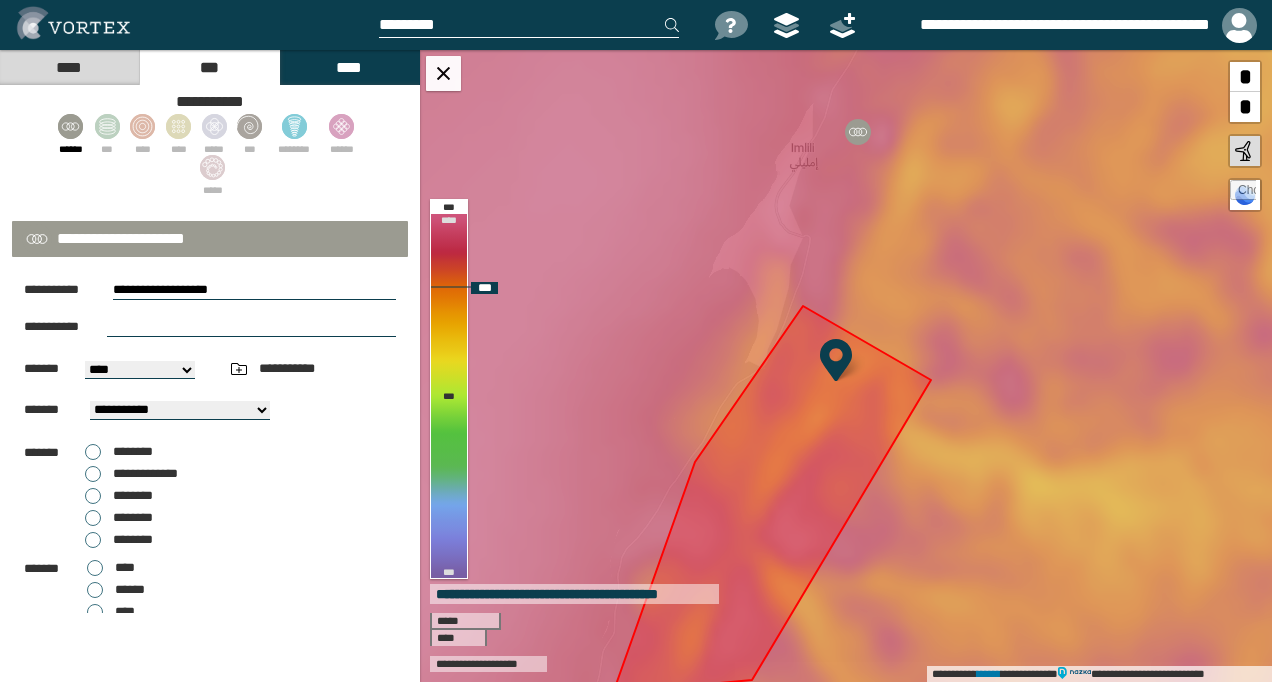 click at bounding box center (836, 360) 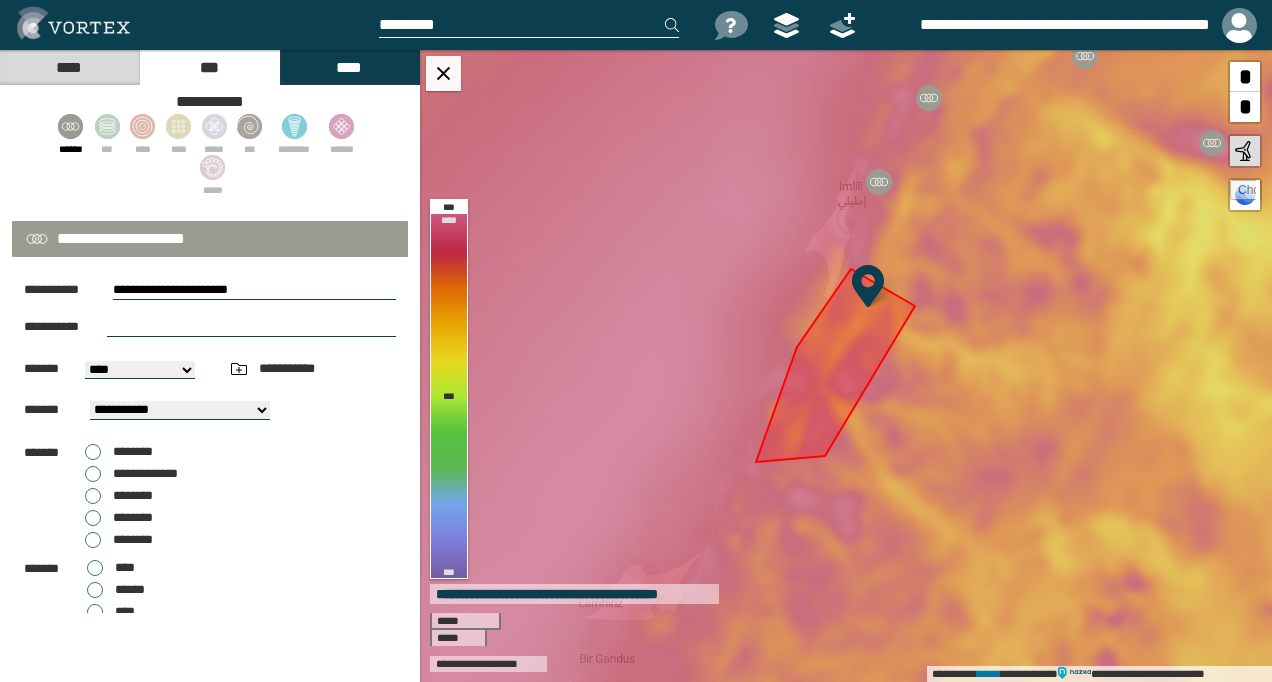 click at bounding box center [251, 327] 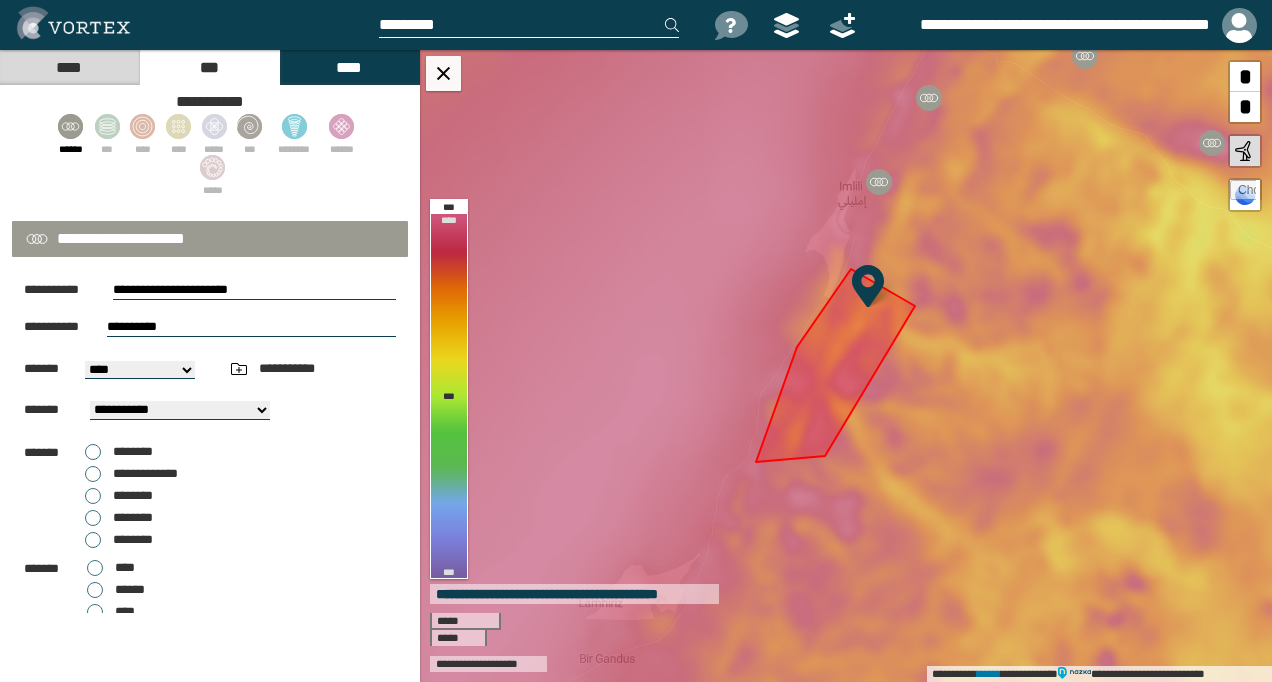 click on "**********" at bounding box center [251, 327] 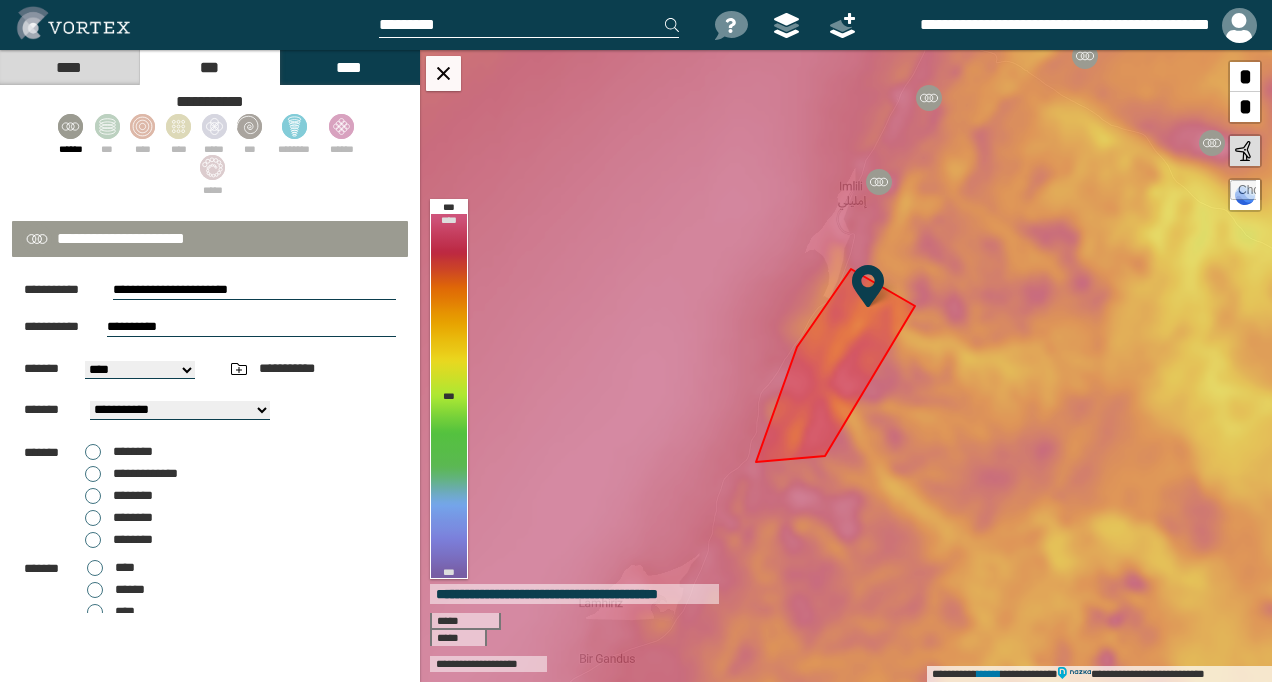 select on "*****" 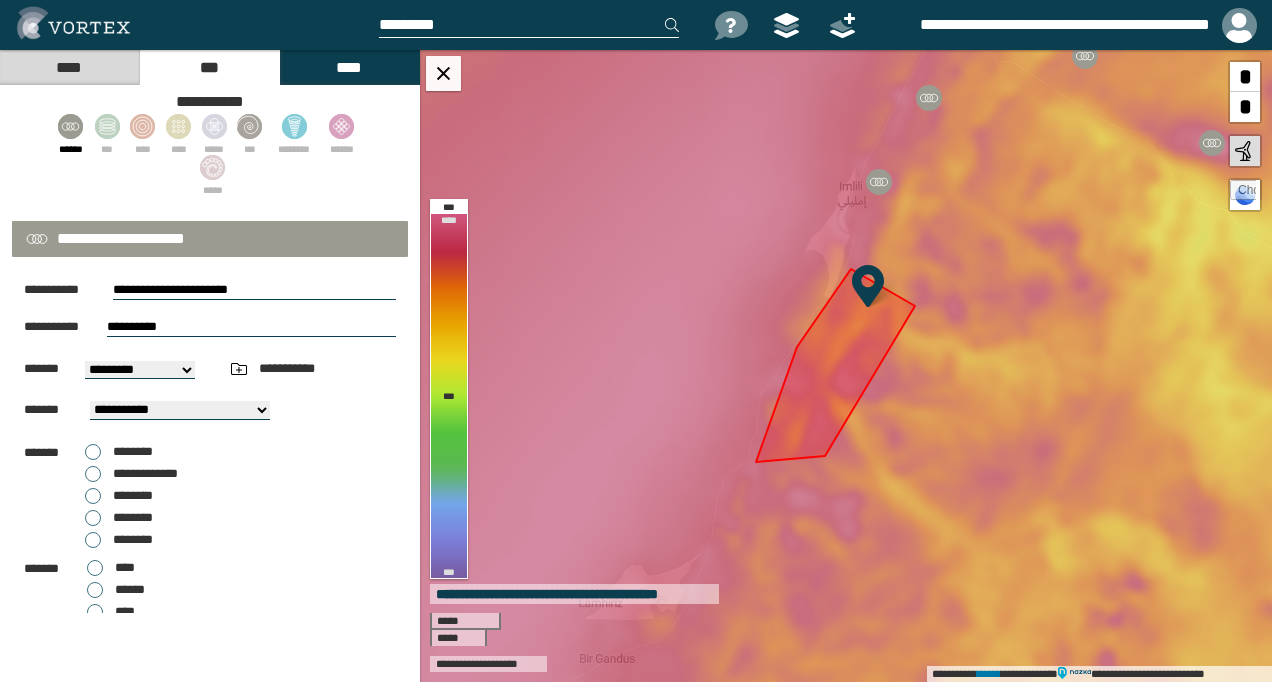 click on "[STREET] [CITY] [STATE] [POSTAL_CODE] [COUNTRY] [PHONE] [EMAIL] [CREDIT_CARD] [EXPIRY_DATE] [CVV] [NAME_ON_CARD] [BILLING_ADDRESS] [CITY] [STATE] [POSTAL_CODE] [COUNTRY] [PHONE] [EMAIL] [CREDIT_CARD] [EXPIRY_DATE] [CVV] [NAME_ON_CARD] [BILLING_ADDRESS]" at bounding box center (140, 370) 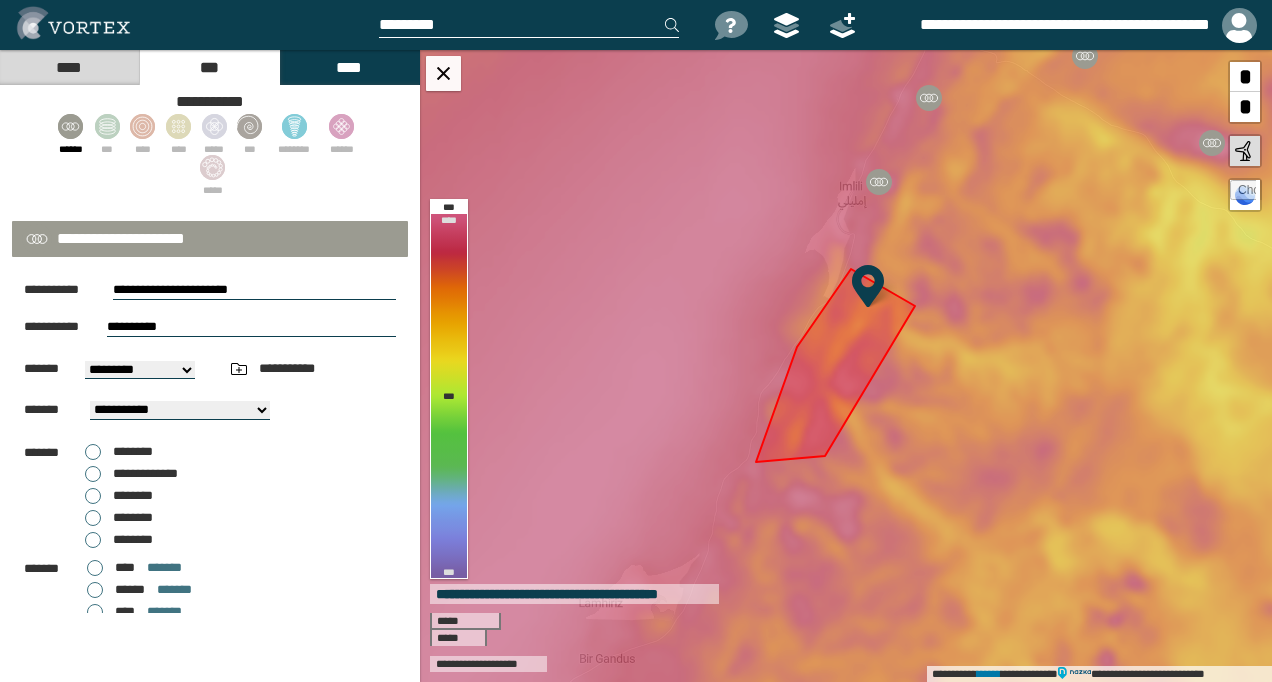 scroll, scrollTop: 99, scrollLeft: 0, axis: vertical 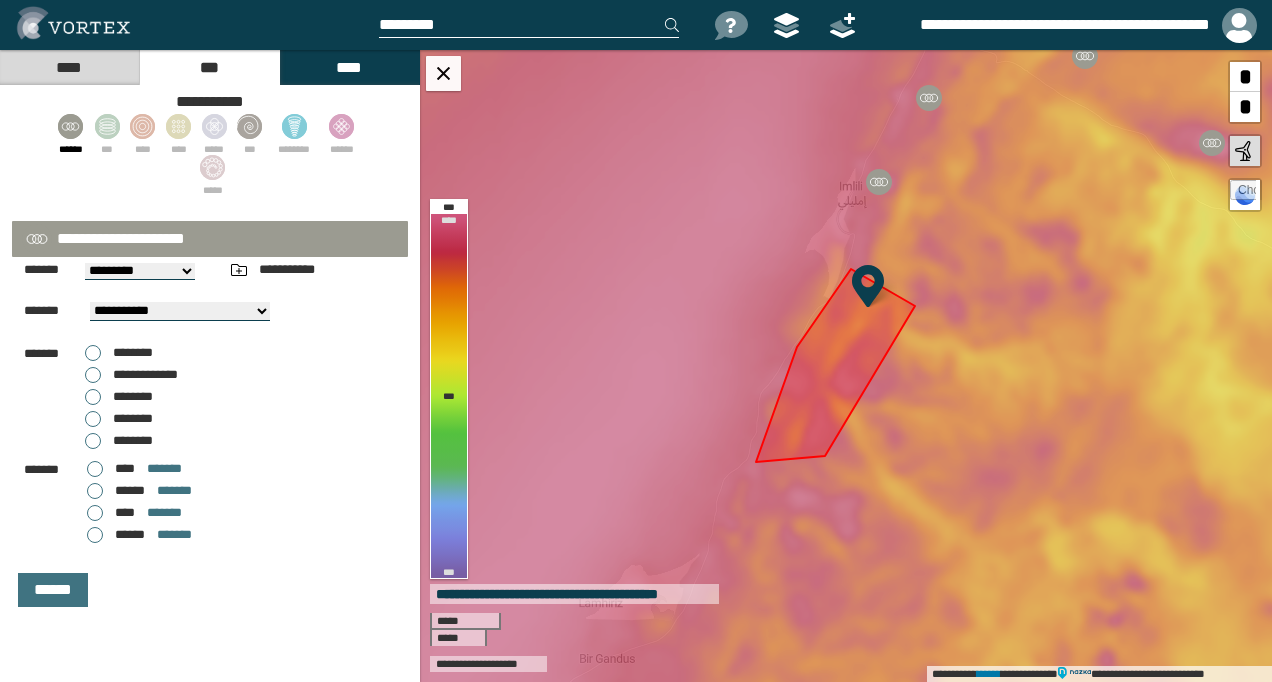 click on "[FIRST] [LAST]" at bounding box center [134, 513] 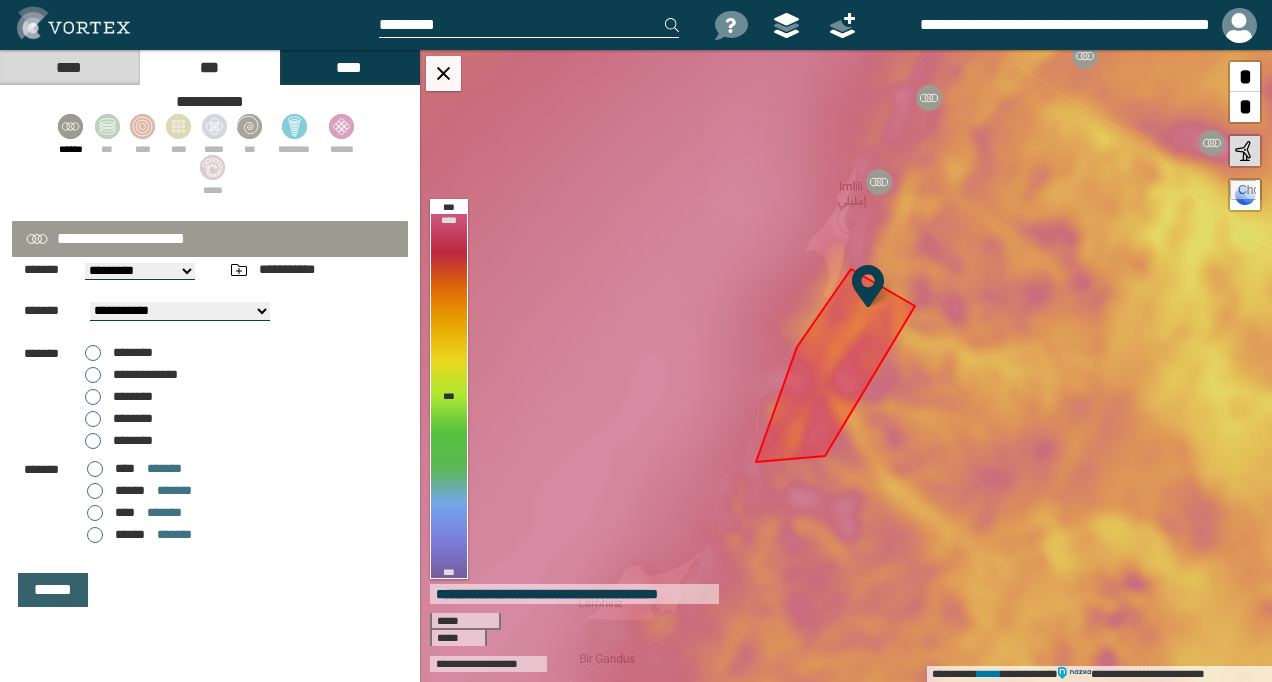 click on "******" at bounding box center (53, 590) 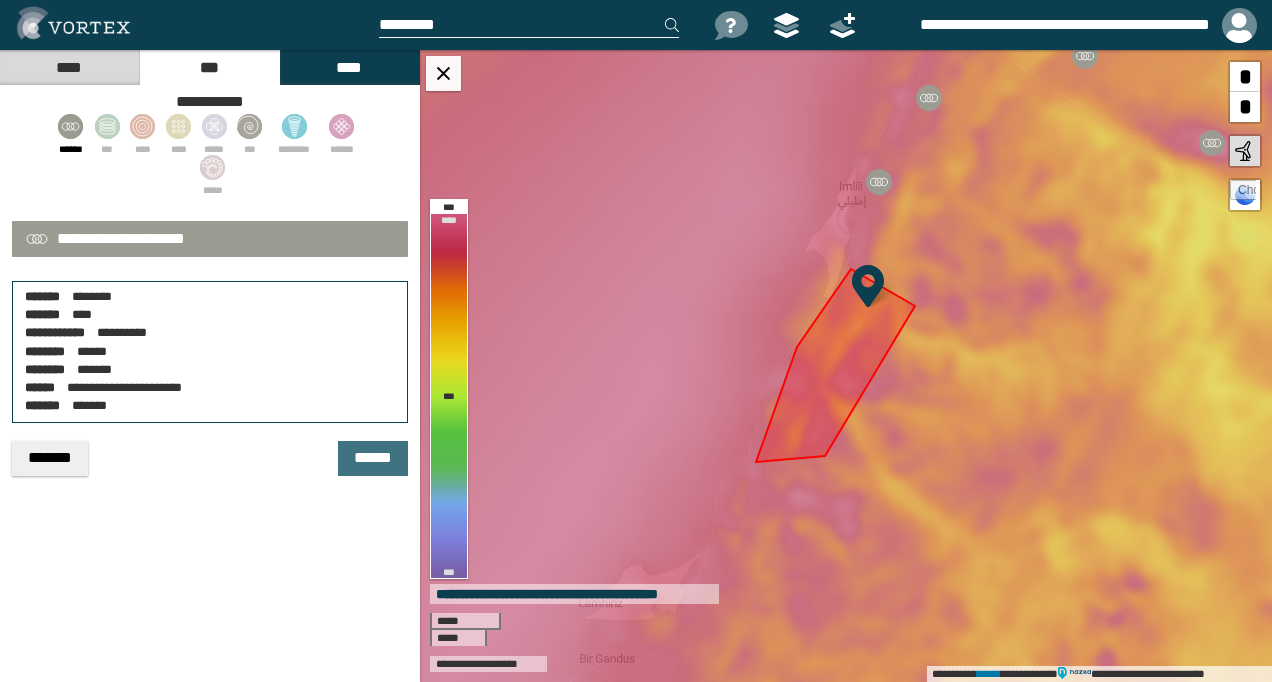 scroll, scrollTop: 0, scrollLeft: 0, axis: both 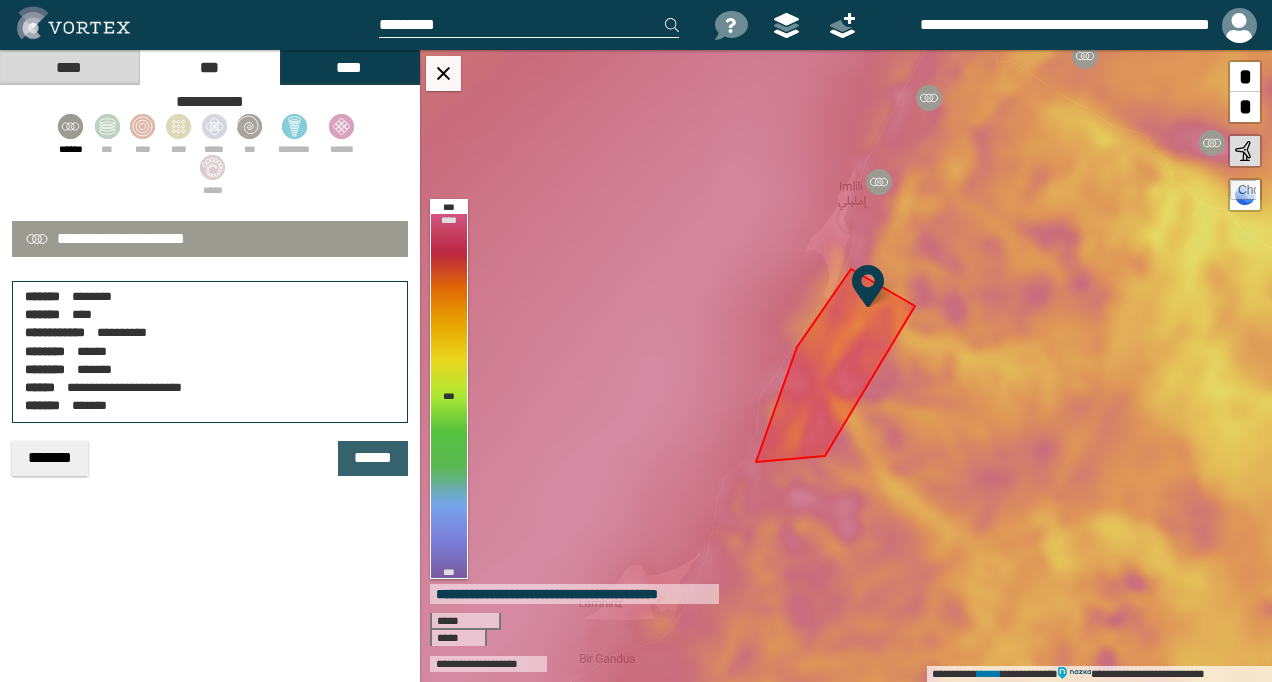 click on "******" at bounding box center (373, 458) 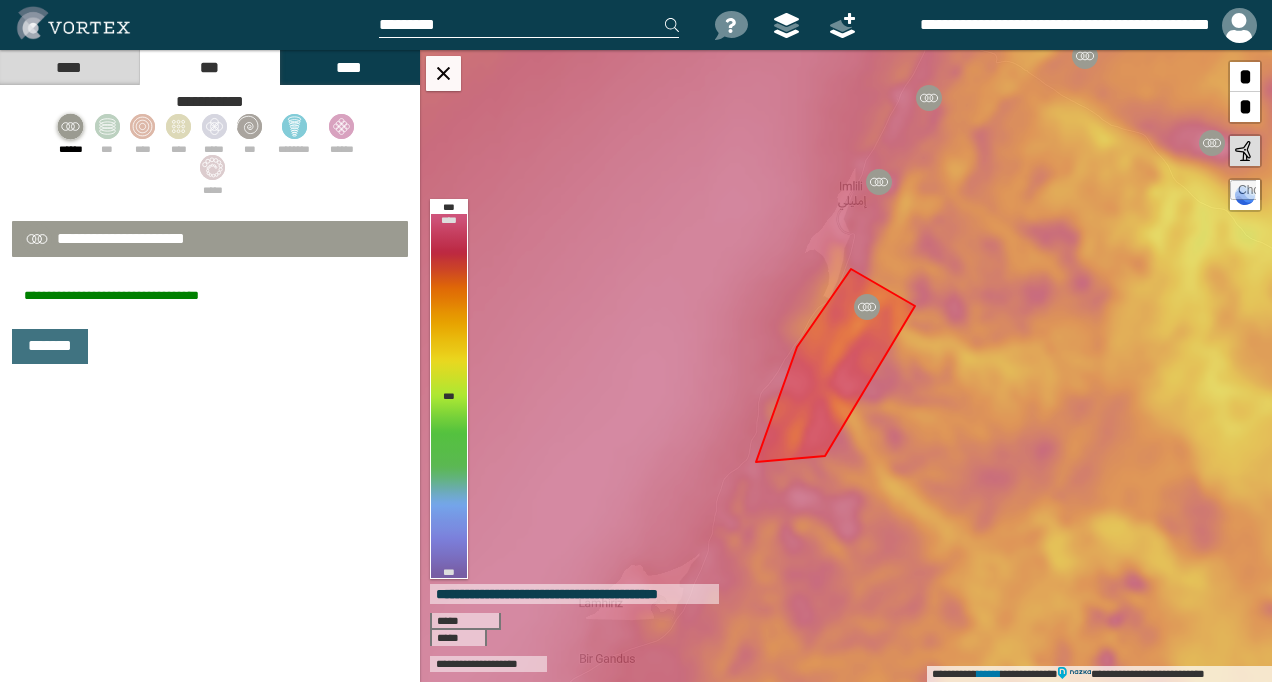 click 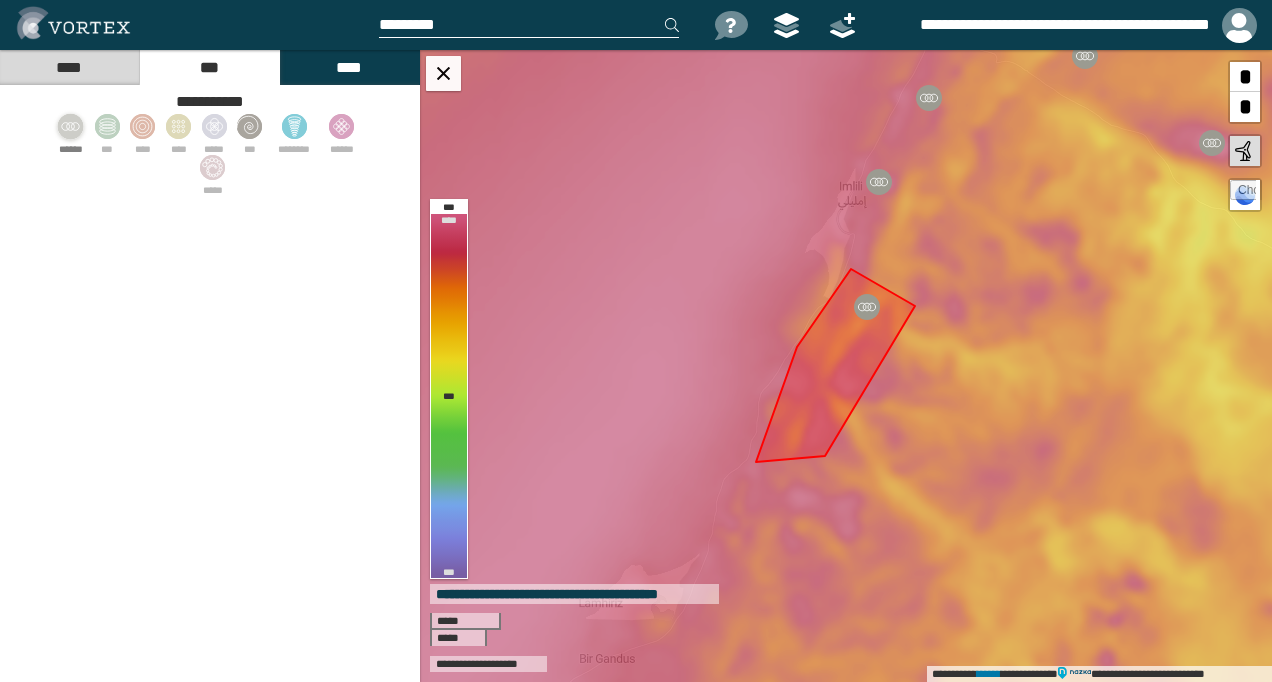 click 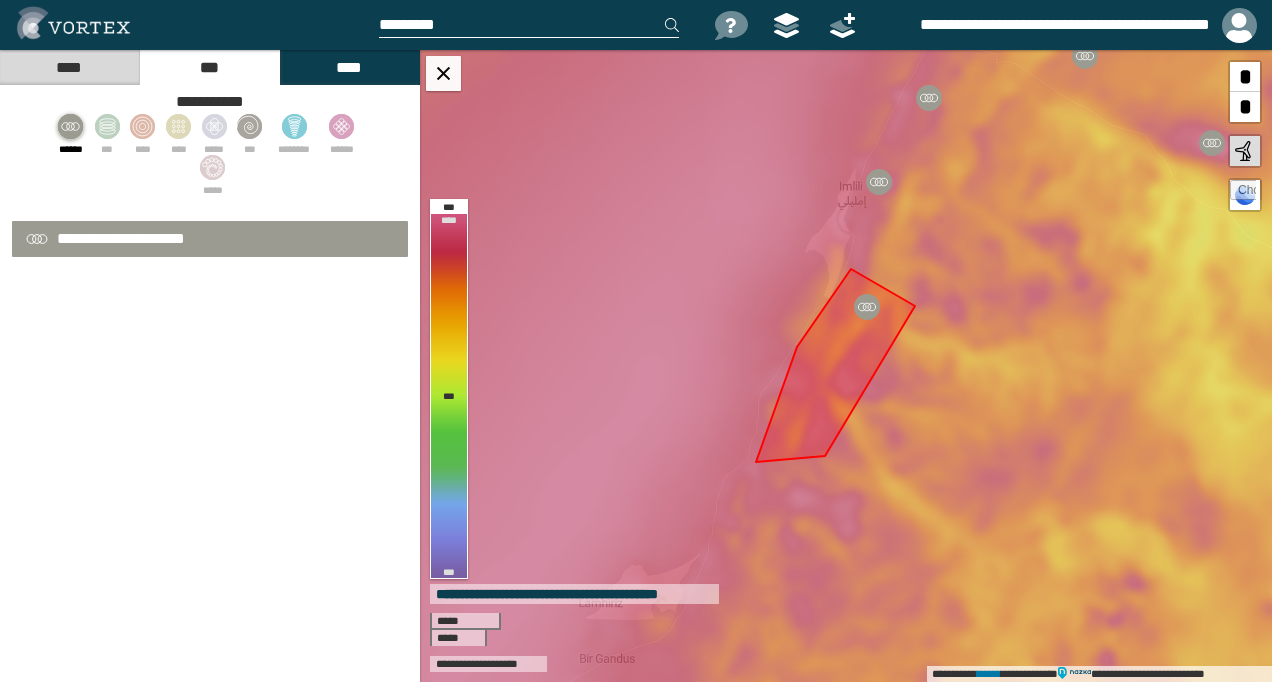 select on "*" 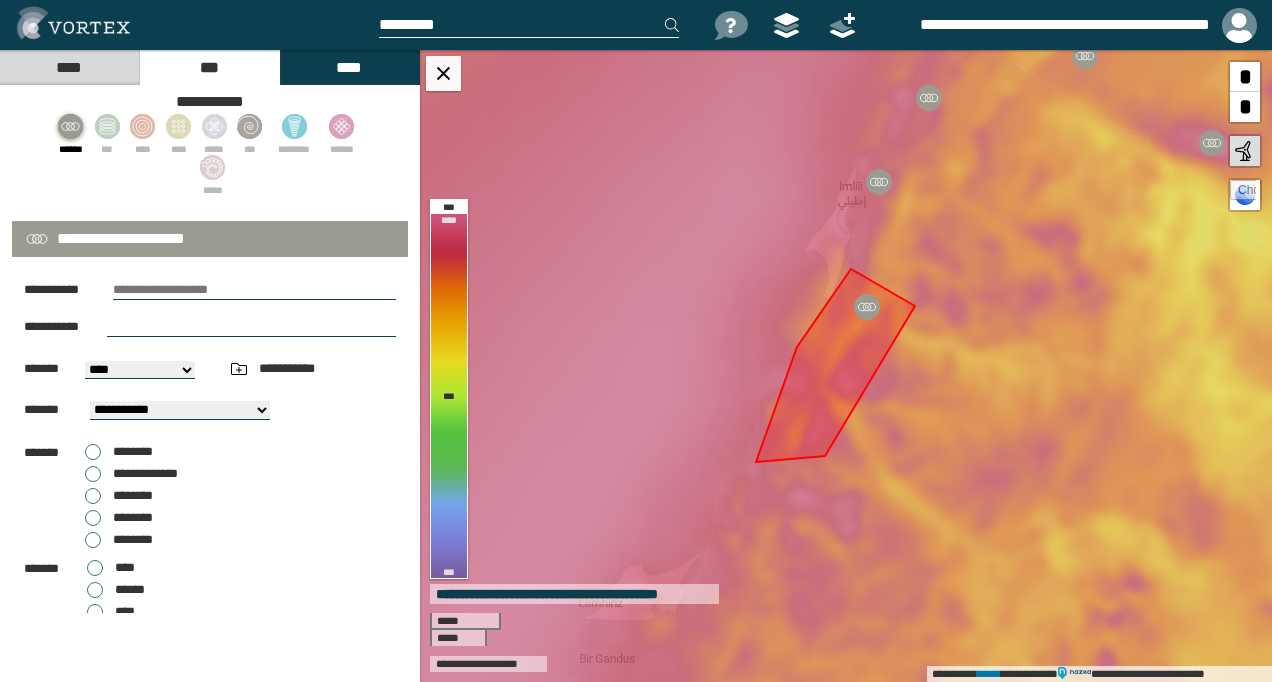 click at bounding box center (254, 290) 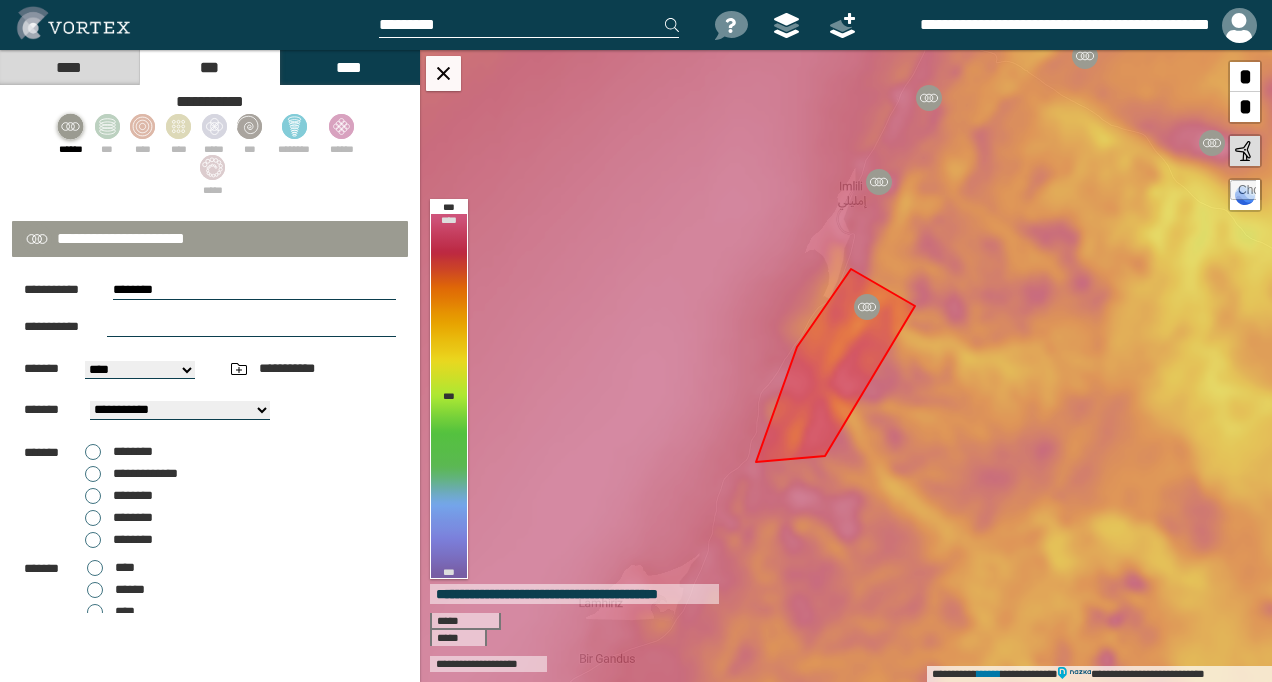 click on "********" at bounding box center [254, 290] 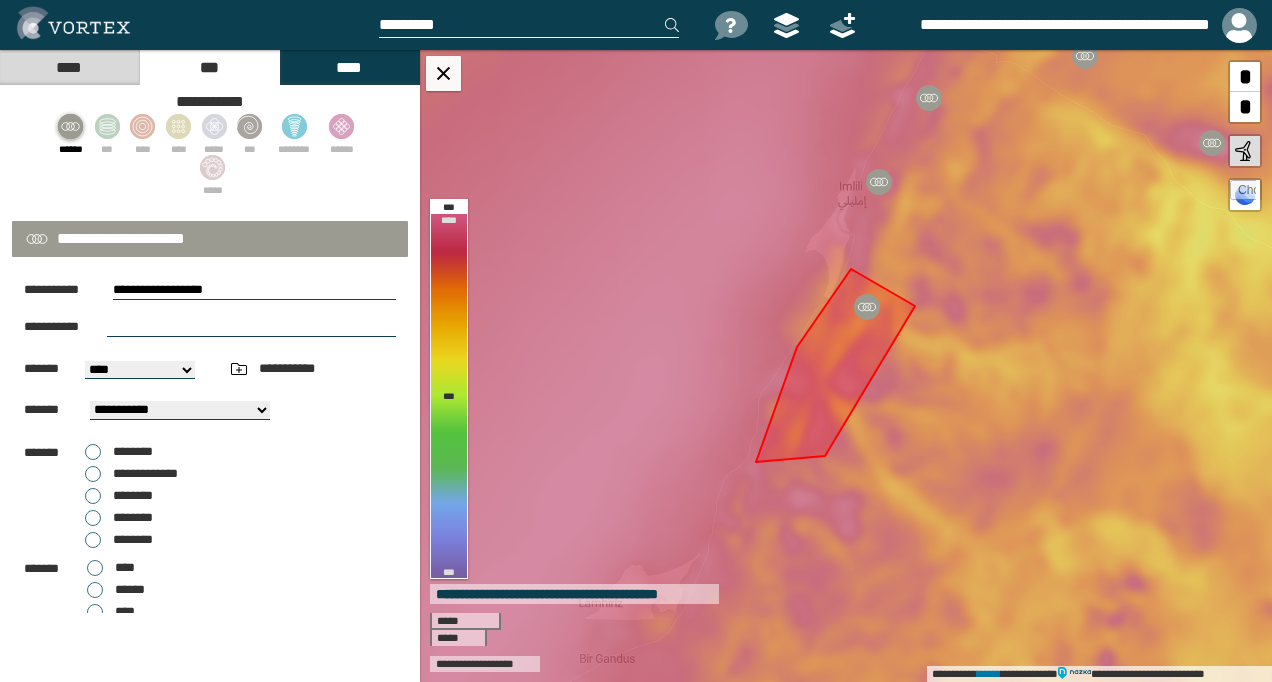 type on "**********" 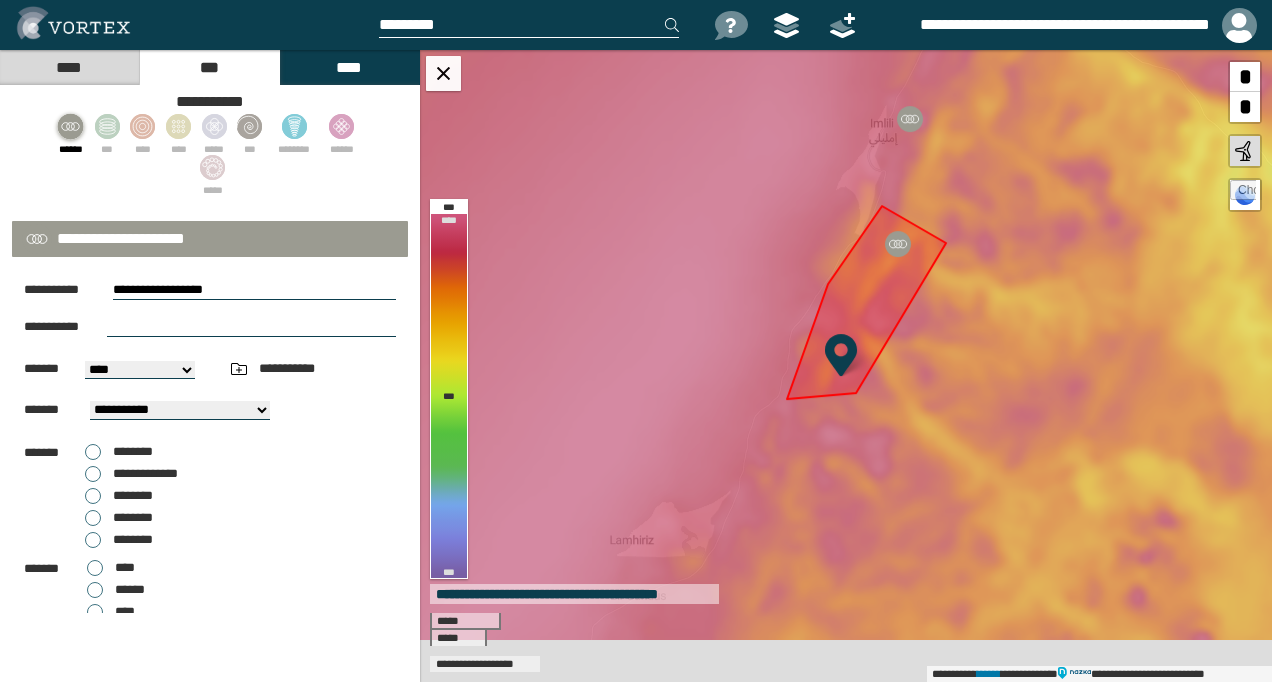 click at bounding box center [251, 327] 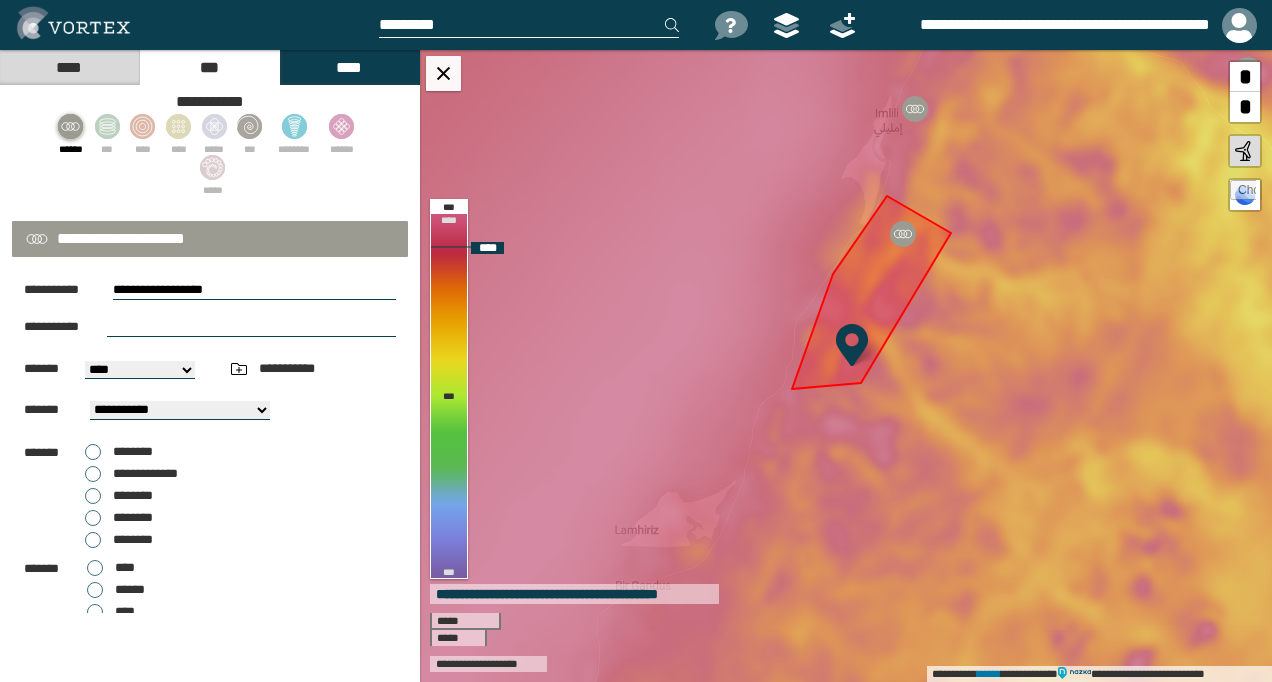 click at bounding box center (852, 345) 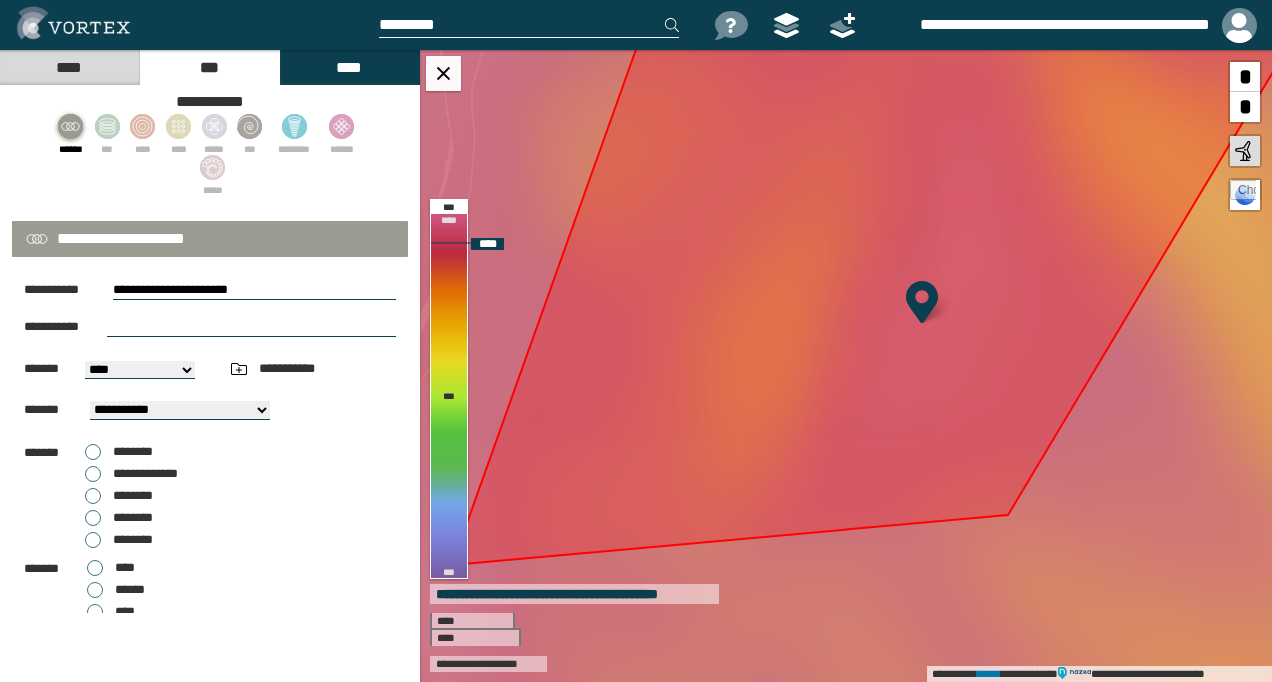 drag, startPoint x: 930, startPoint y: 354, endPoint x: 920, endPoint y: 300, distance: 54.91812 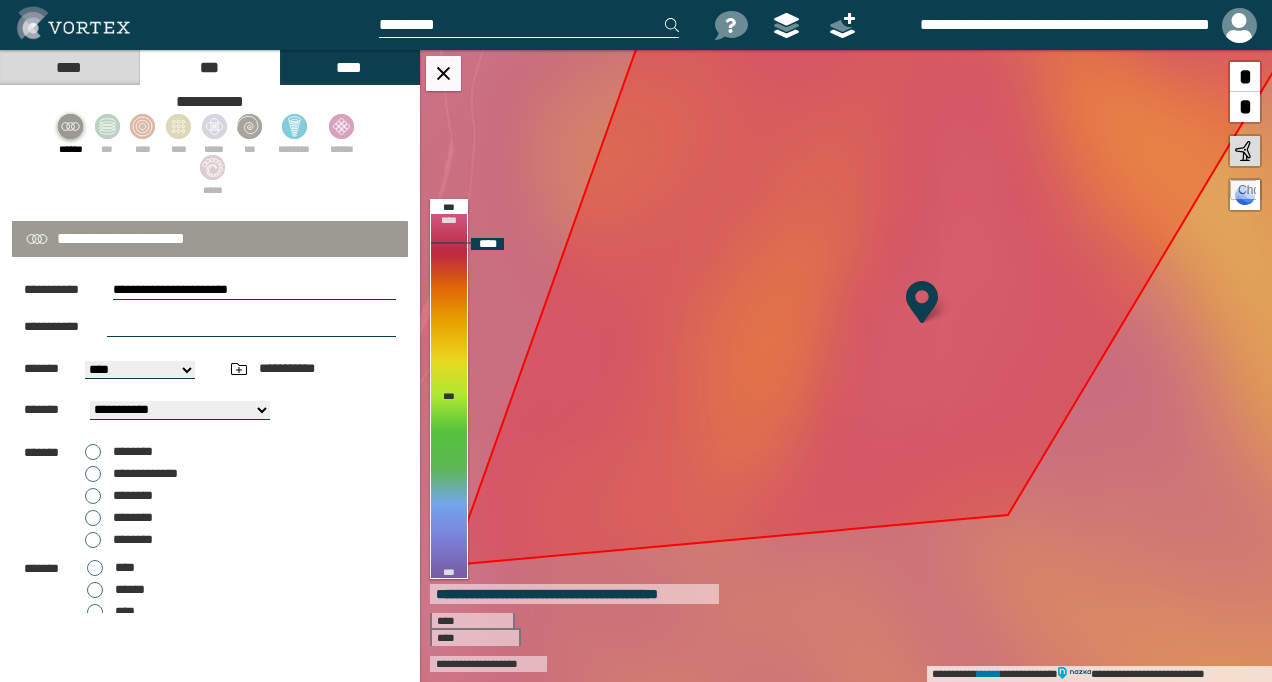 click at bounding box center [922, 302] 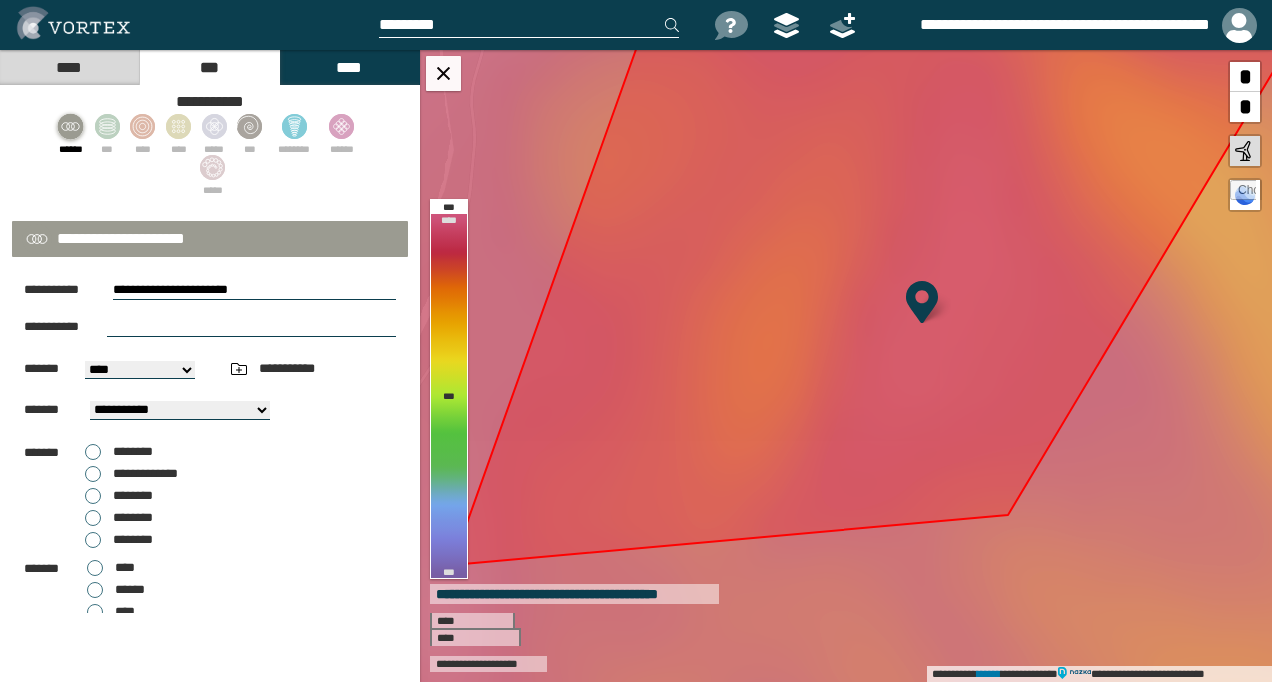 click at bounding box center [251, 327] 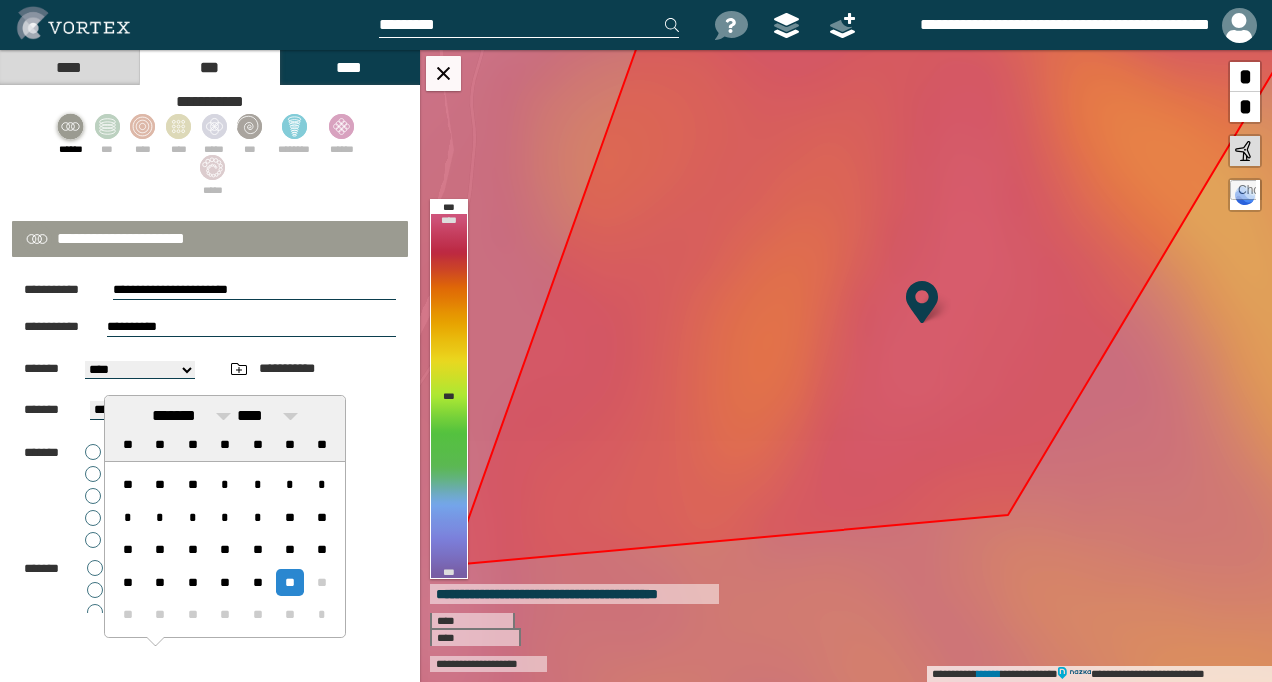 type on "**********" 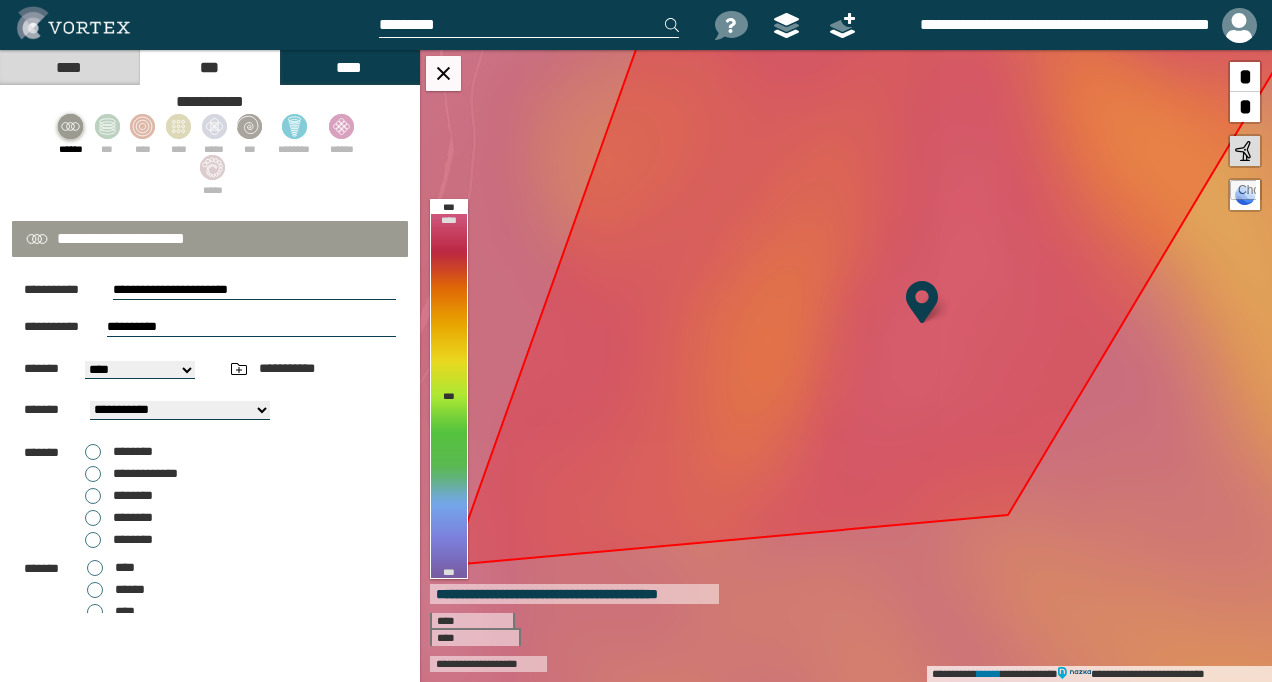 click on "[STREET] [CITY] [STATE] [POSTAL_CODE] [COUNTRY] [PHONE] [EMAIL] [CREDIT_CARD] [EXPIRY_DATE] [CVV] [NAME_ON_CARD] [BILLING_ADDRESS] [CITY] [STATE] [POSTAL_CODE] [COUNTRY] [PHONE] [EMAIL] [CREDIT_CARD] [EXPIRY_DATE] [CVV] [NAME_ON_CARD] [BILLING_ADDRESS]" at bounding box center [140, 370] 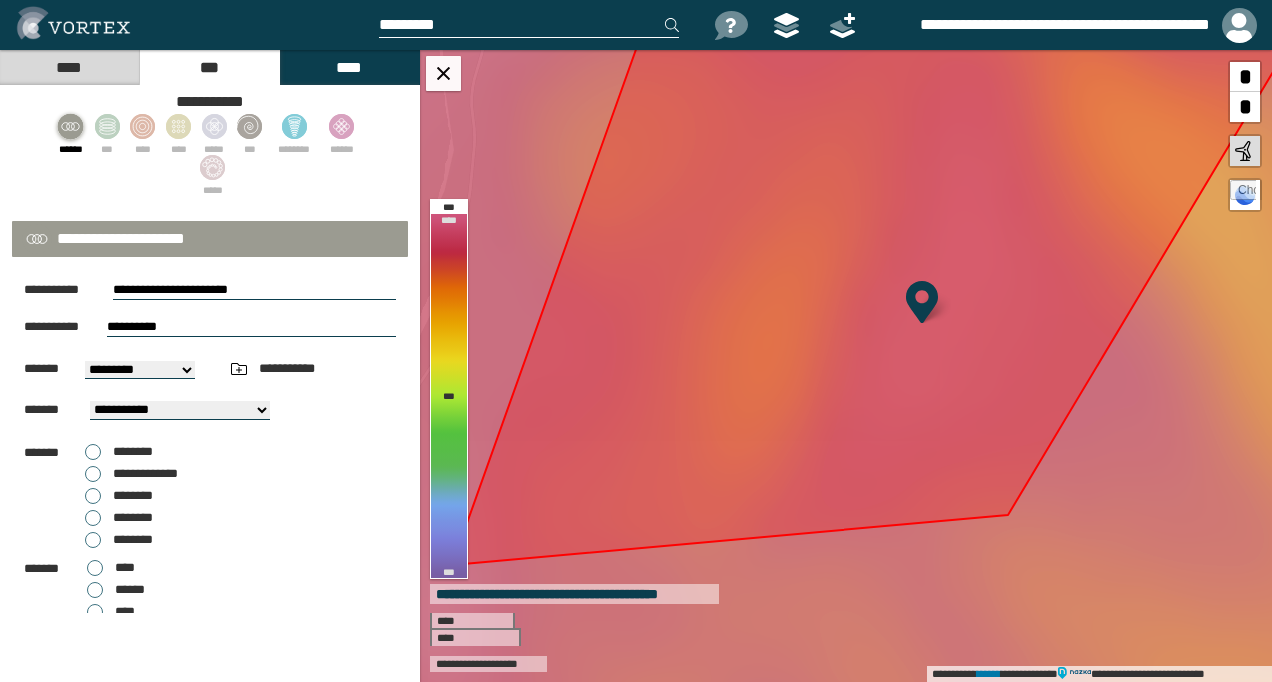 click on "[FIRST] [LAST] [LAST] [LAST] [LAST]" at bounding box center (131, 496) 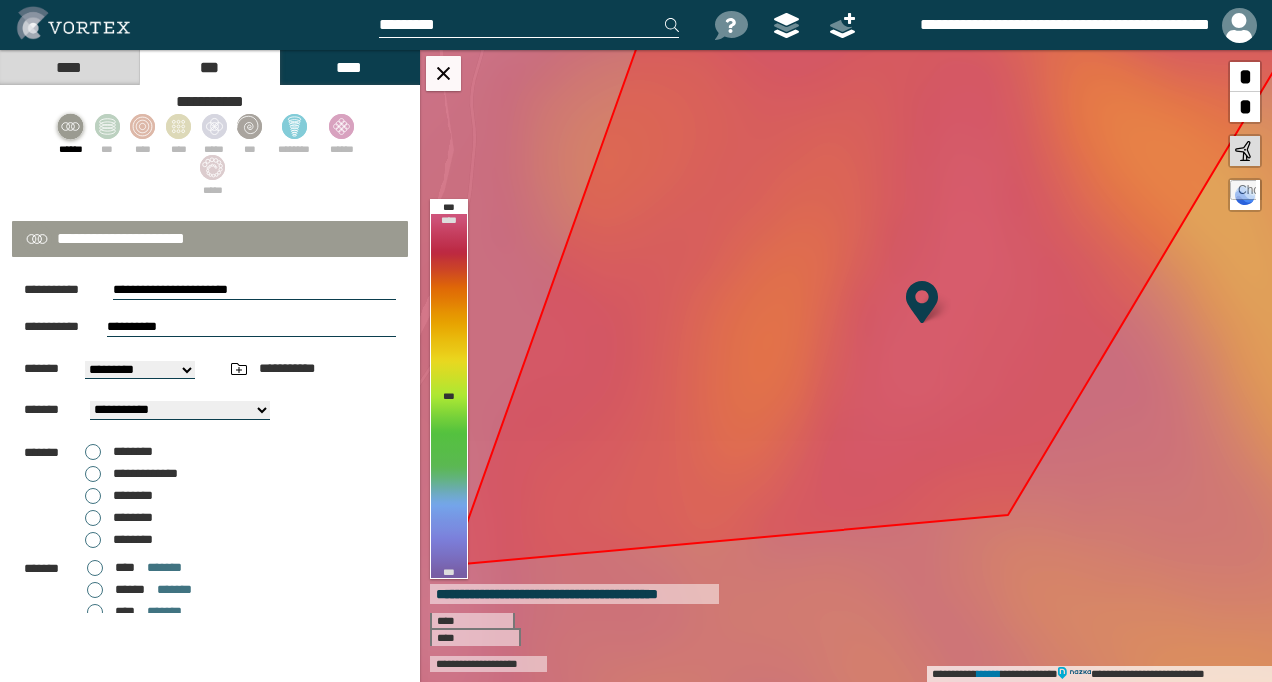scroll, scrollTop: 93, scrollLeft: 0, axis: vertical 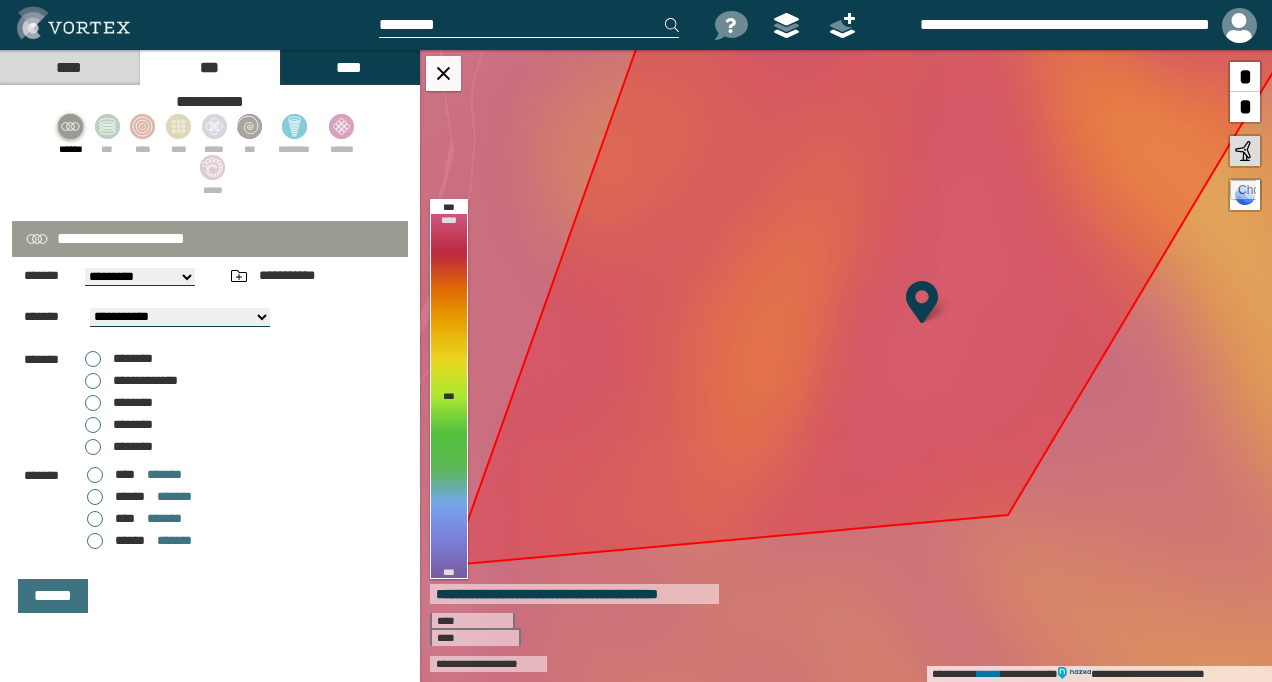 click on "[FIRST] [LAST]" at bounding box center [134, 519] 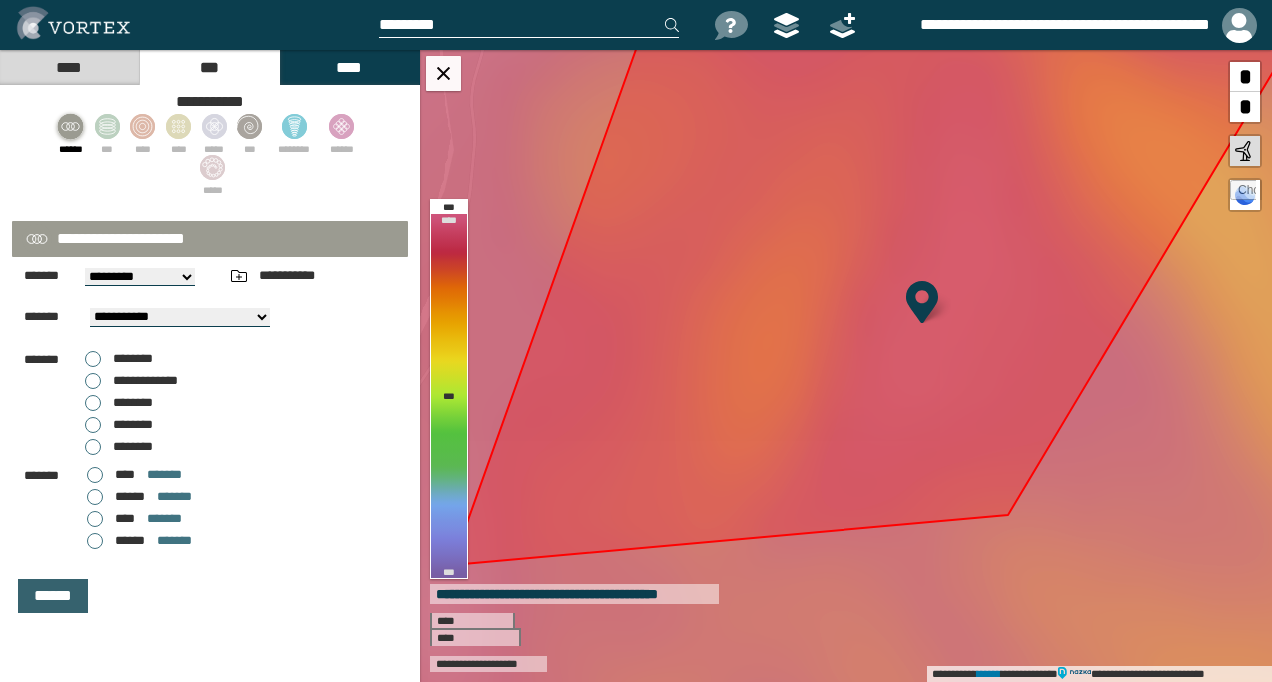 click on "******" at bounding box center (53, 596) 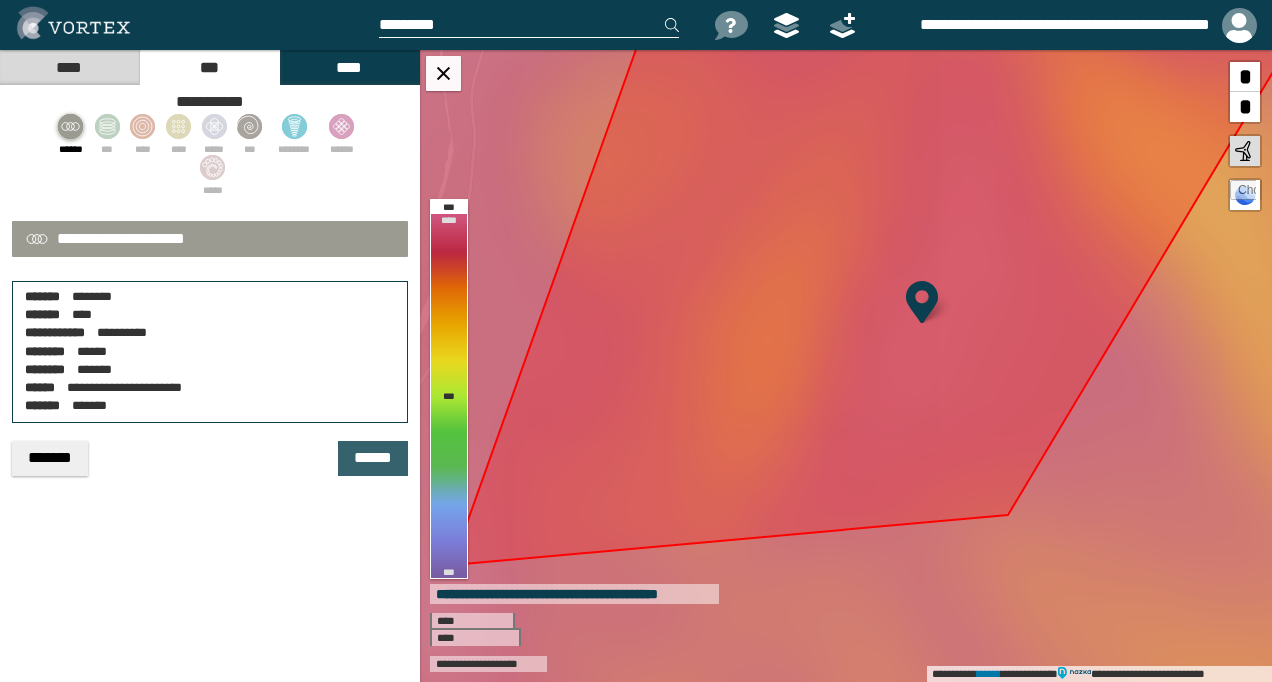 click on "******" at bounding box center (373, 458) 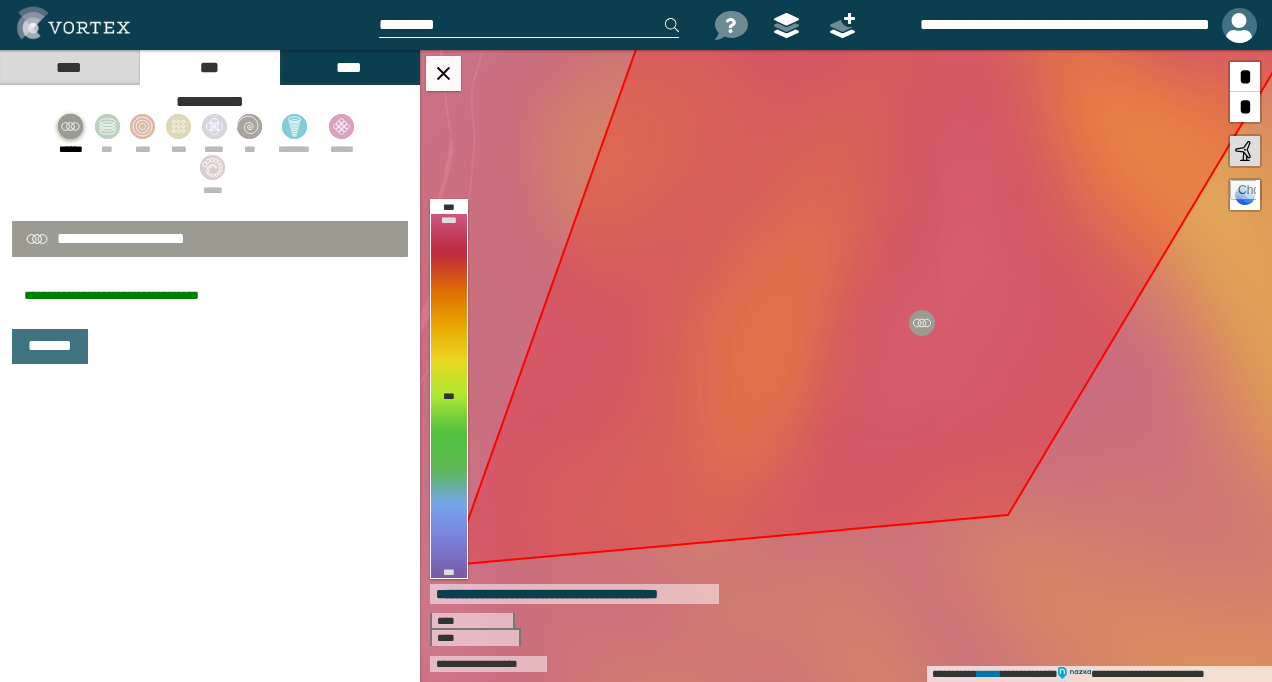 click at bounding box center (1239, 25) 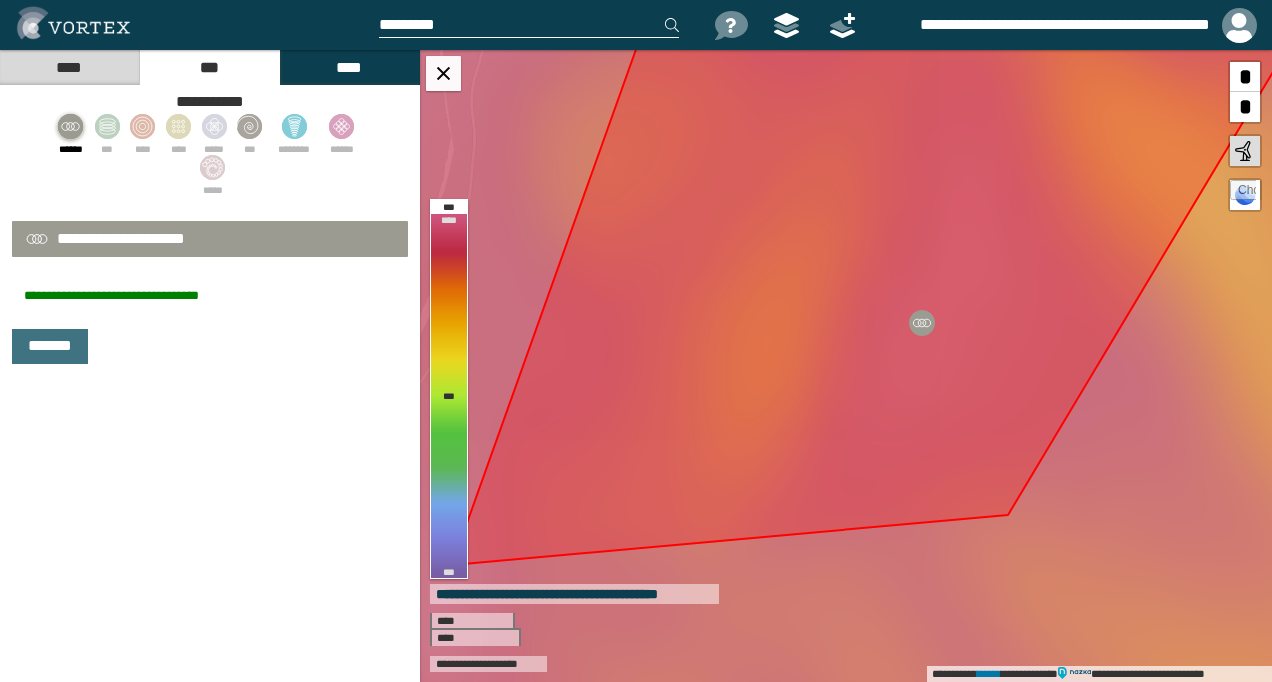 click on "****" at bounding box center (69, 67) 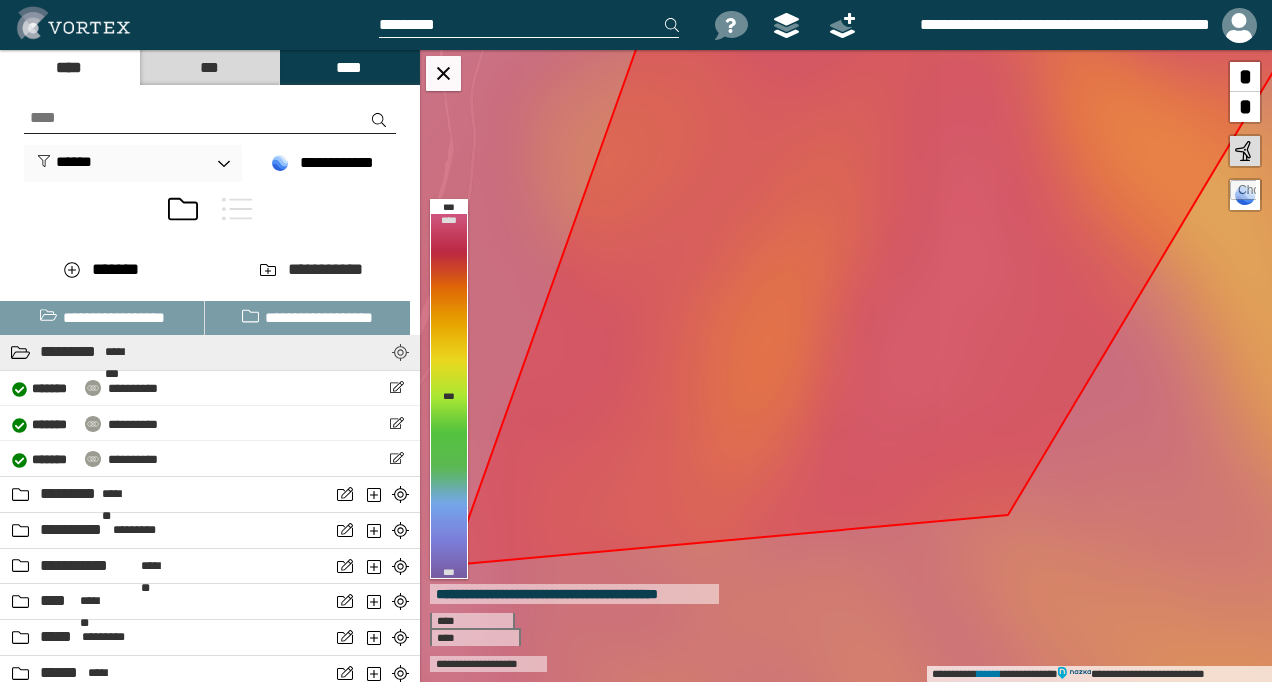 click at bounding box center [400, 352] 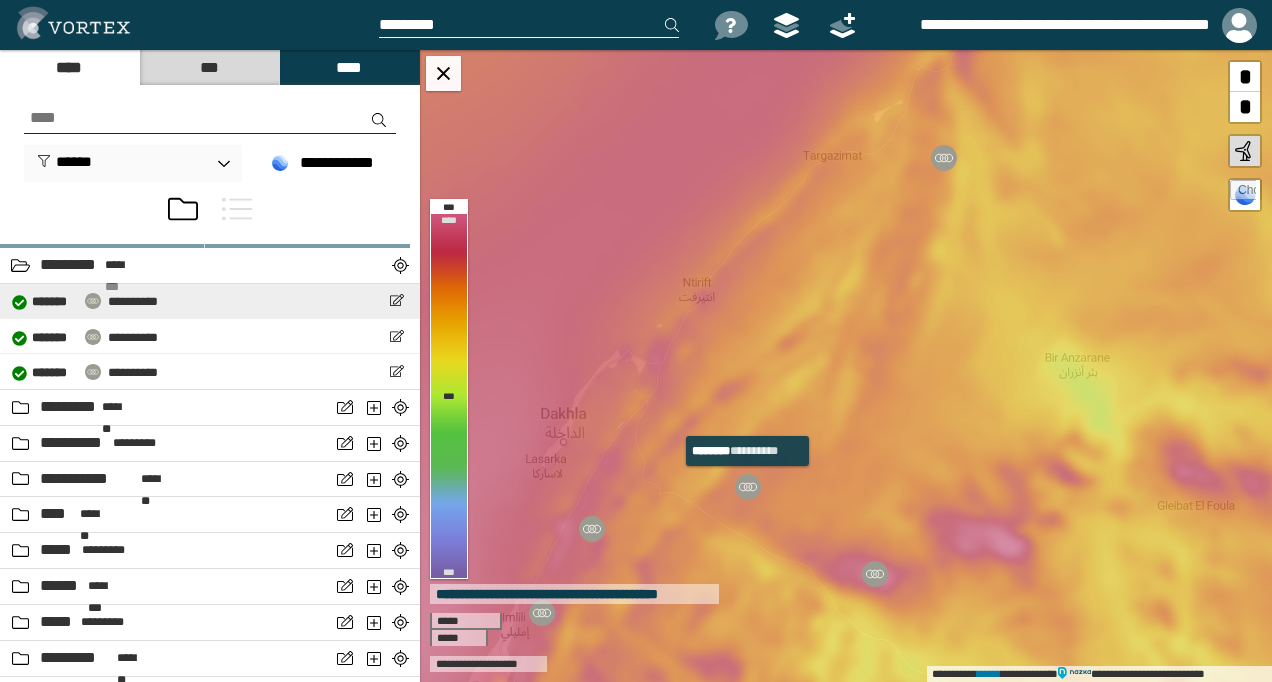 scroll, scrollTop: 88, scrollLeft: 0, axis: vertical 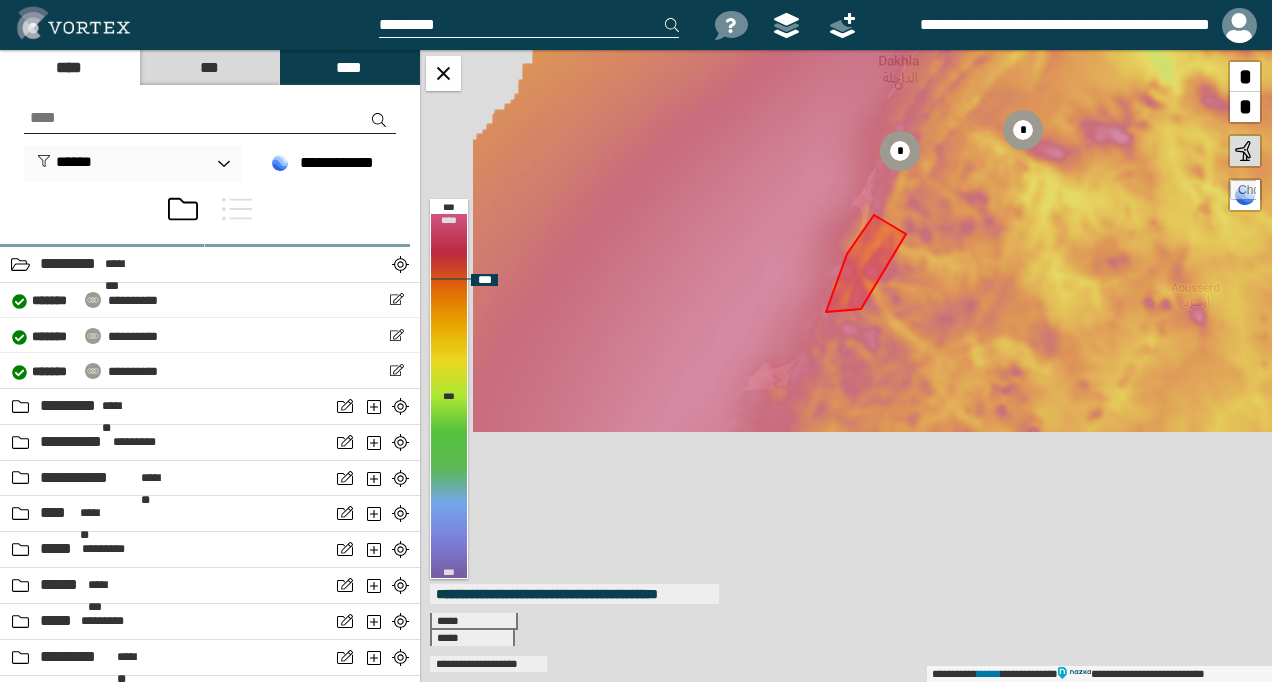 drag, startPoint x: 750, startPoint y: 566, endPoint x: 950, endPoint y: 206, distance: 411.8252 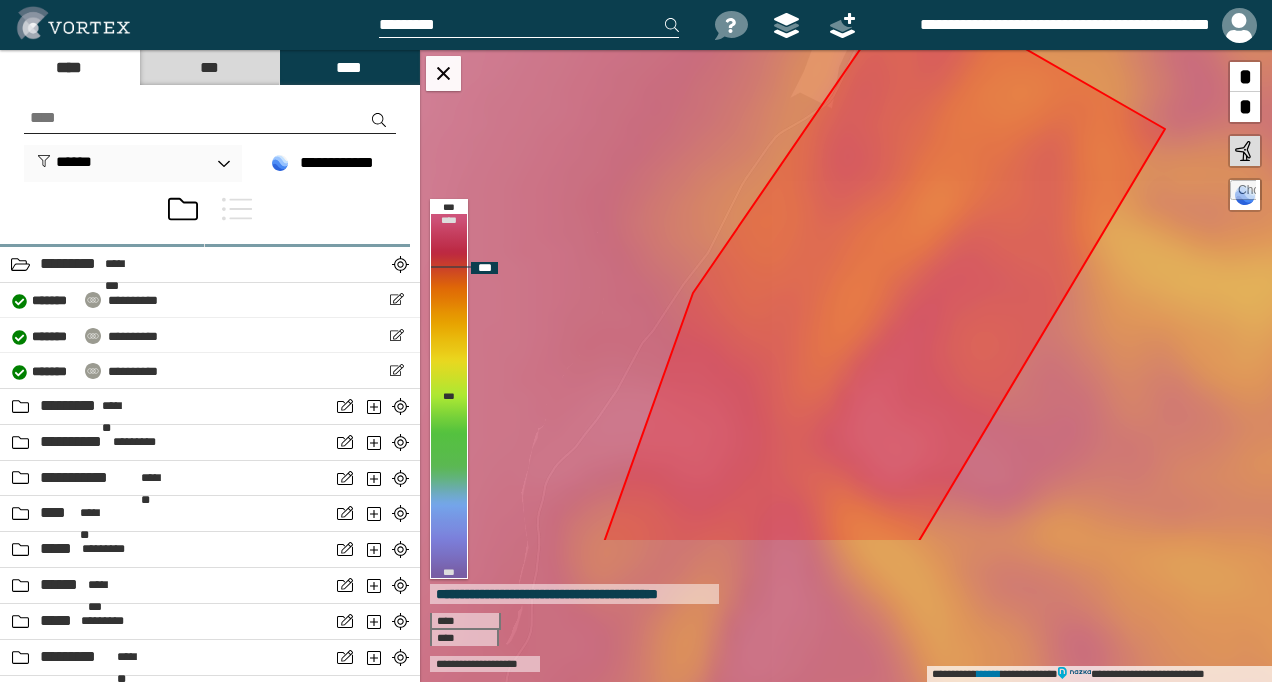 drag, startPoint x: 874, startPoint y: 261, endPoint x: 880, endPoint y: 83, distance: 178.10109 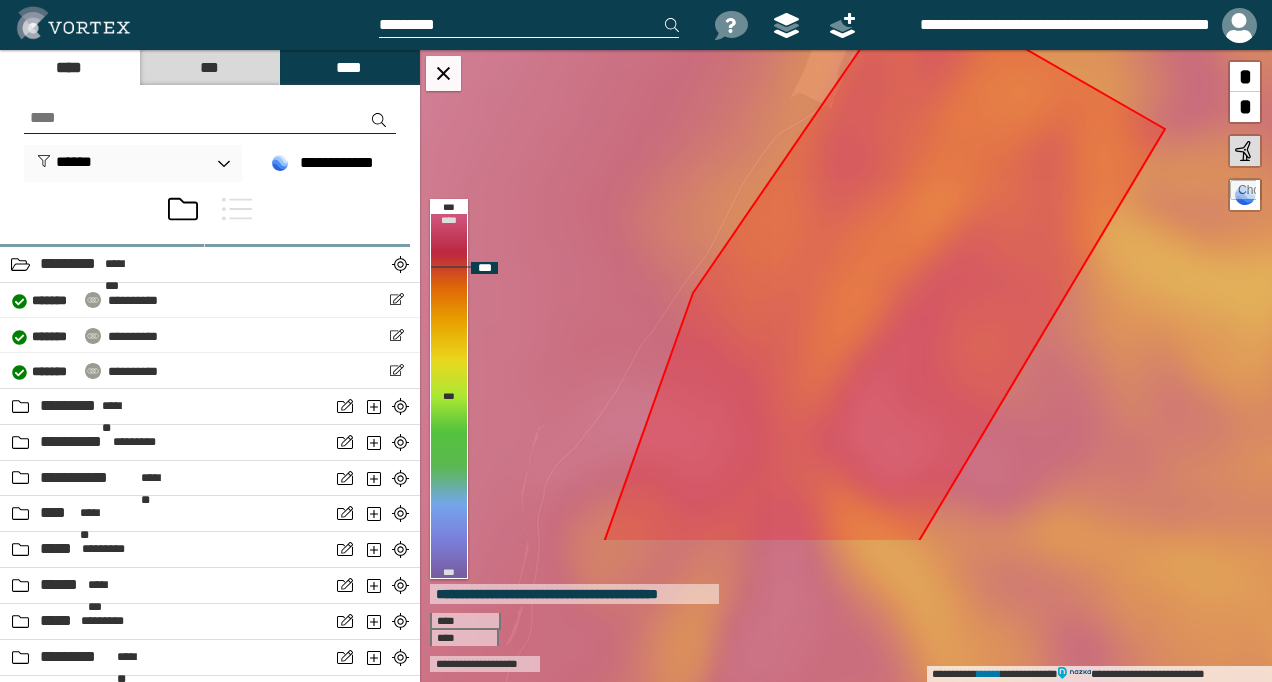 click 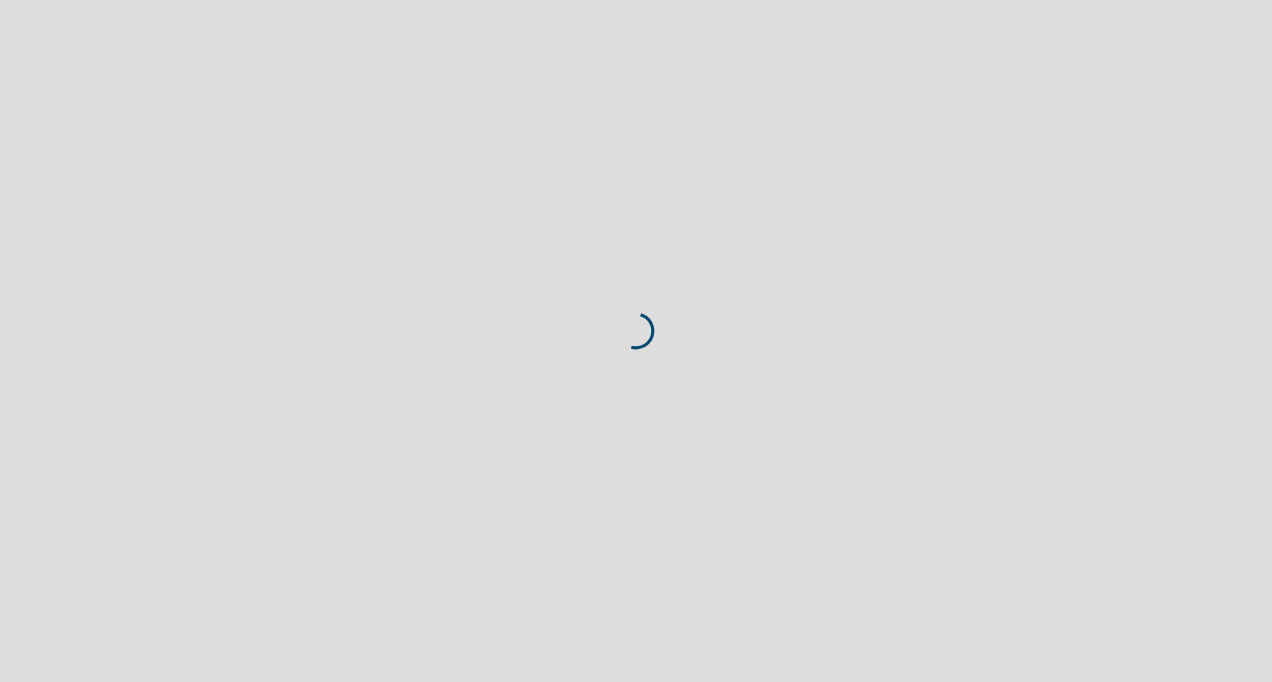 scroll, scrollTop: 0, scrollLeft: 0, axis: both 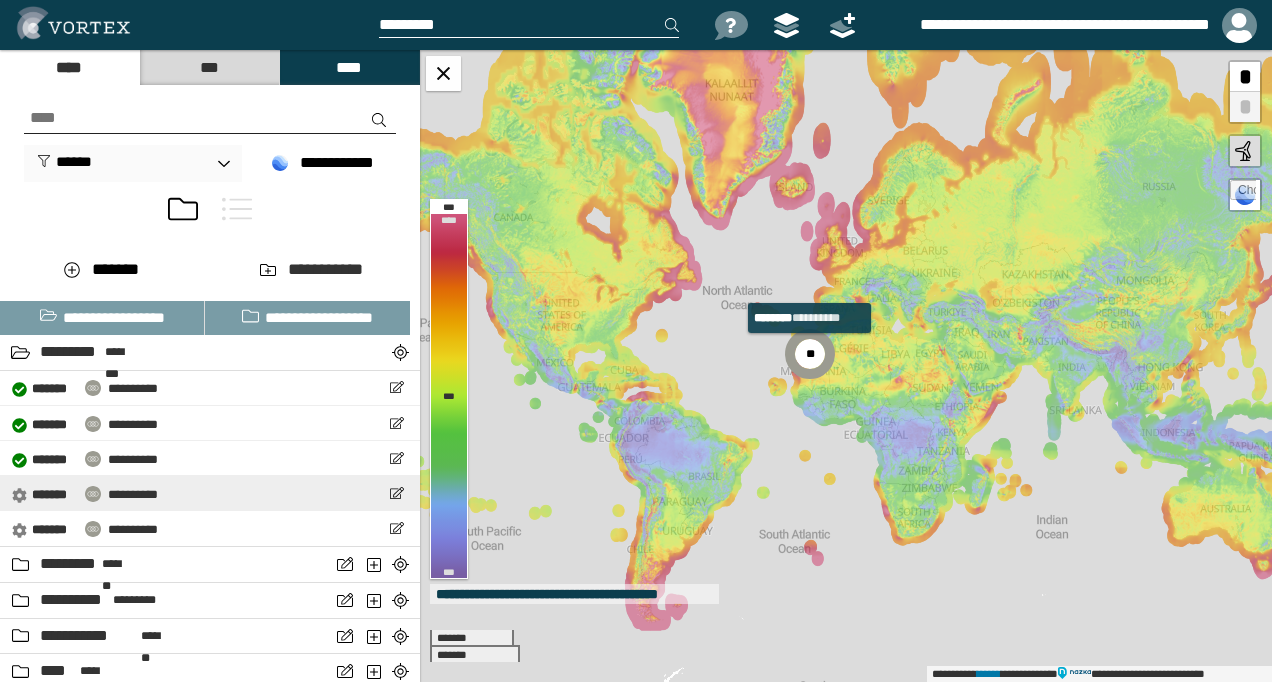 click on "**********" at bounding box center [210, 493] 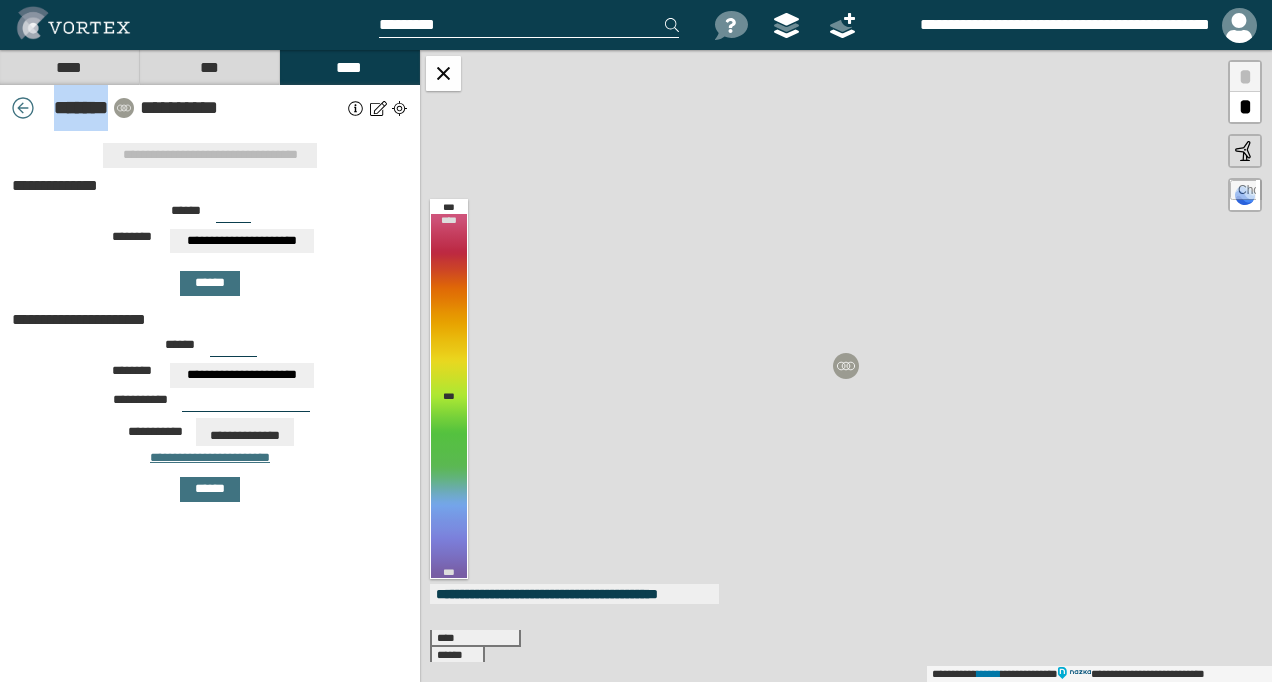 drag, startPoint x: 108, startPoint y: 109, endPoint x: 42, endPoint y: 110, distance: 66.007576 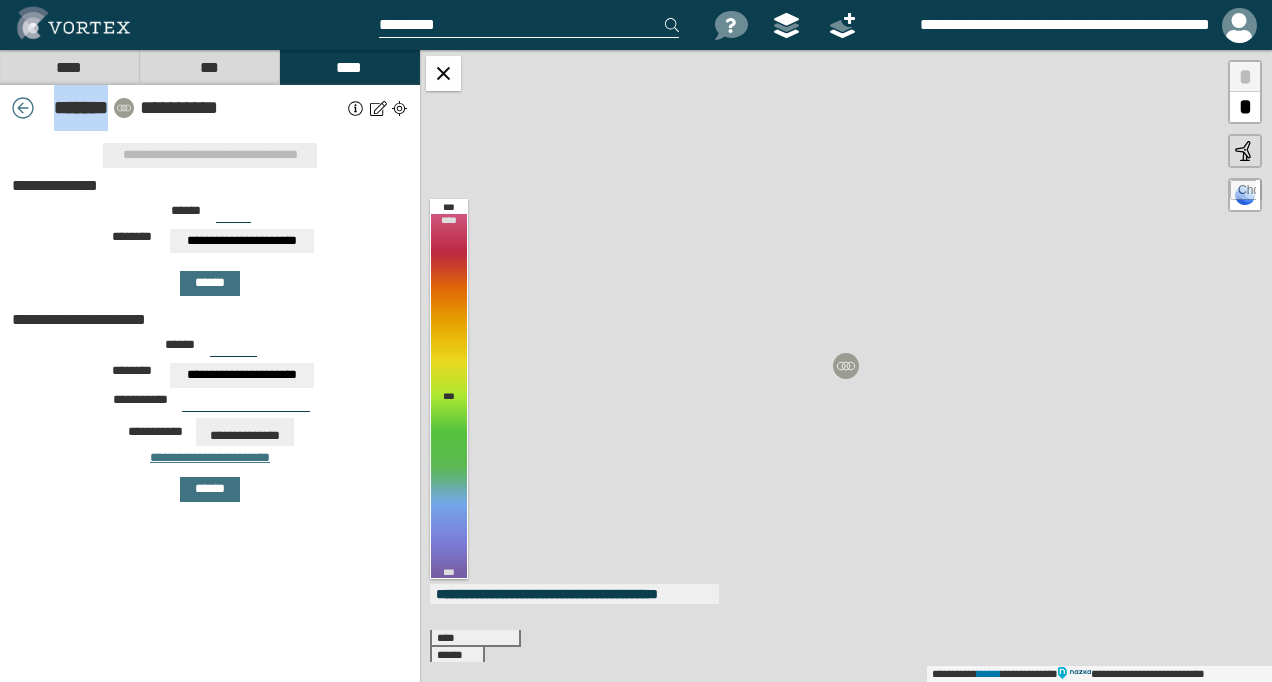 click on "* ******" at bounding box center (77, 108) 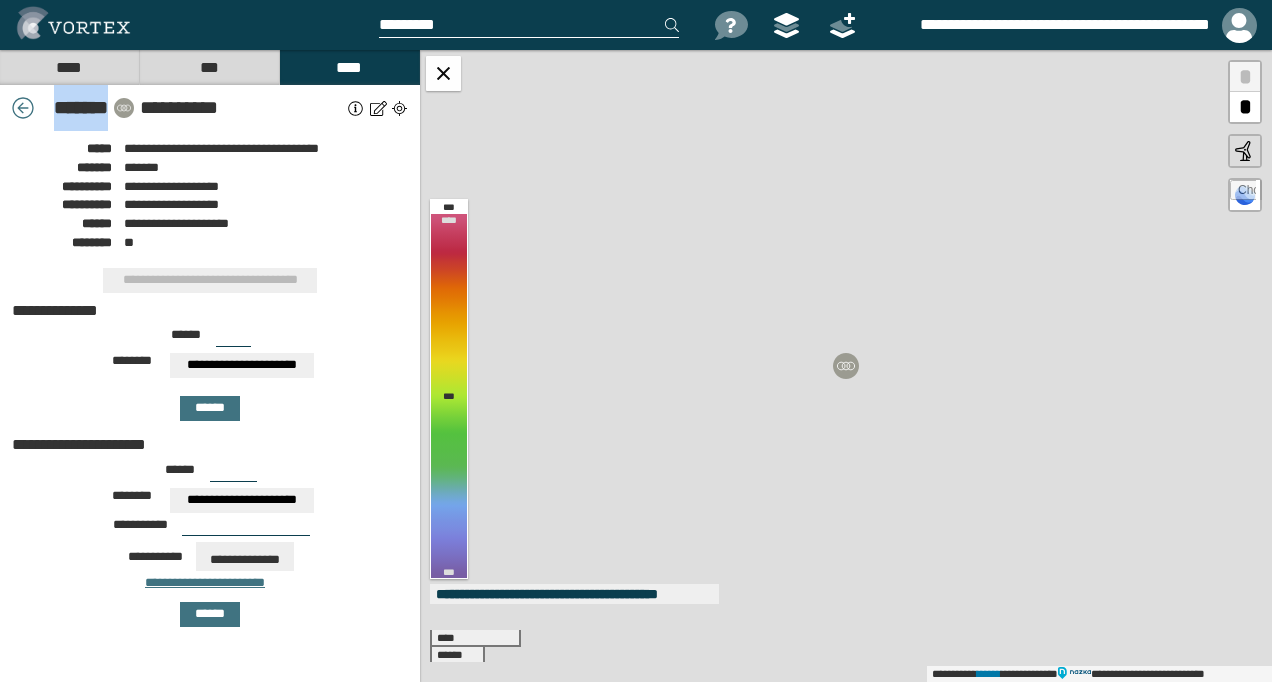 copy on "* ******" 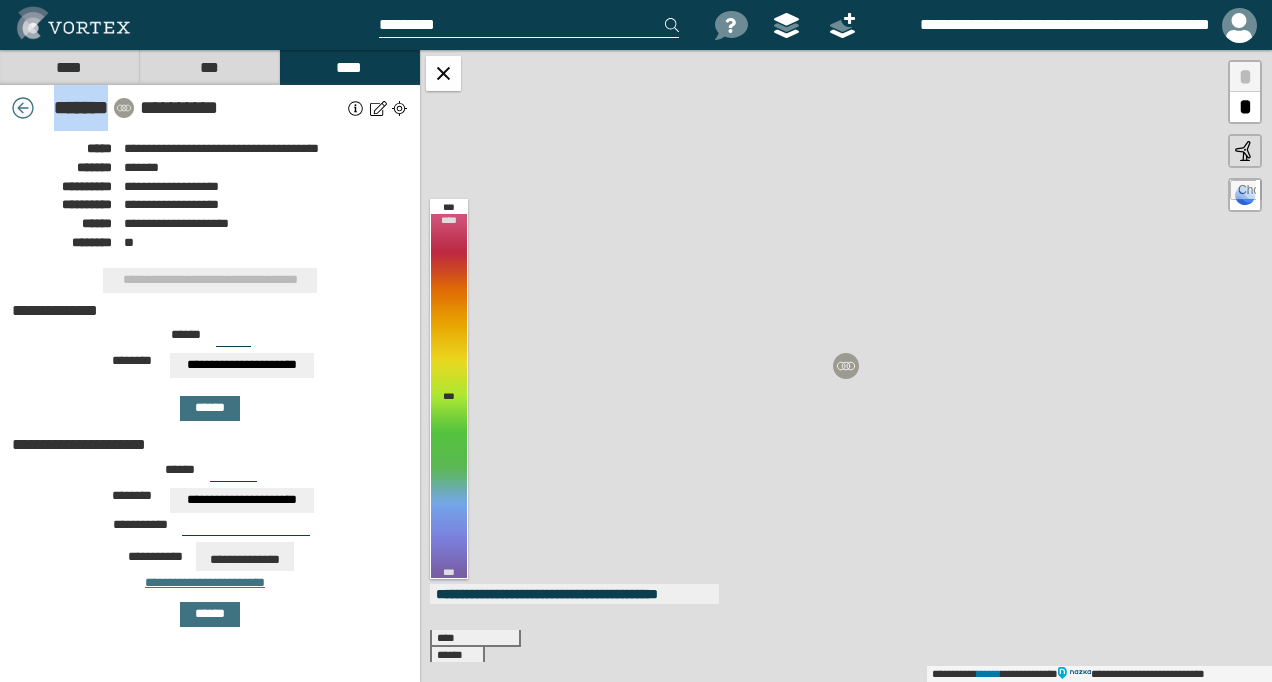 click at bounding box center (23, 108) 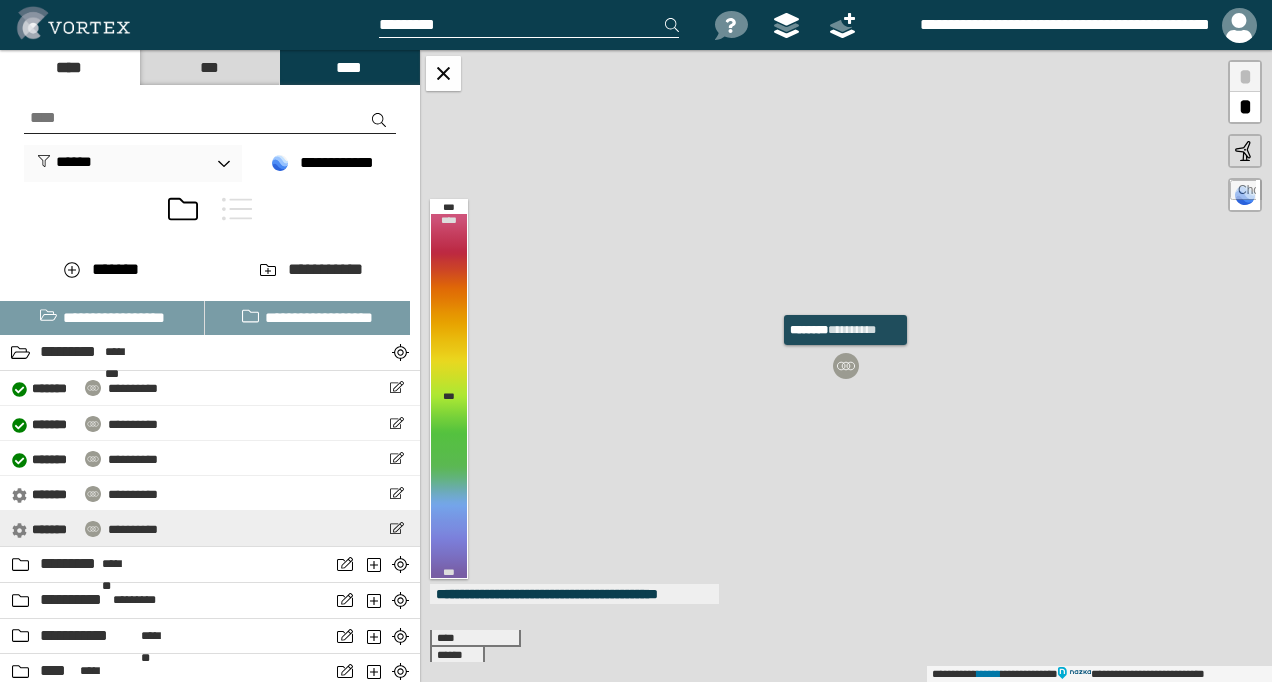 click on "**********" at bounding box center [133, 529] 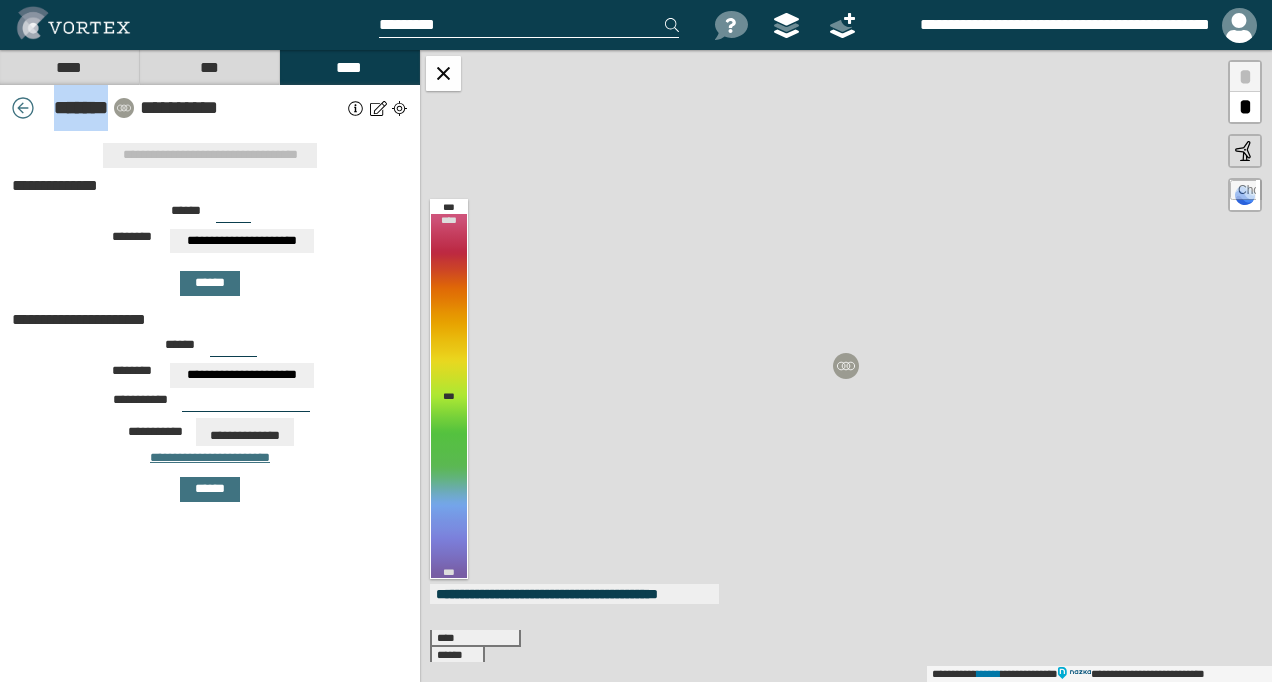 drag, startPoint x: 109, startPoint y: 109, endPoint x: 42, endPoint y: 106, distance: 67.06713 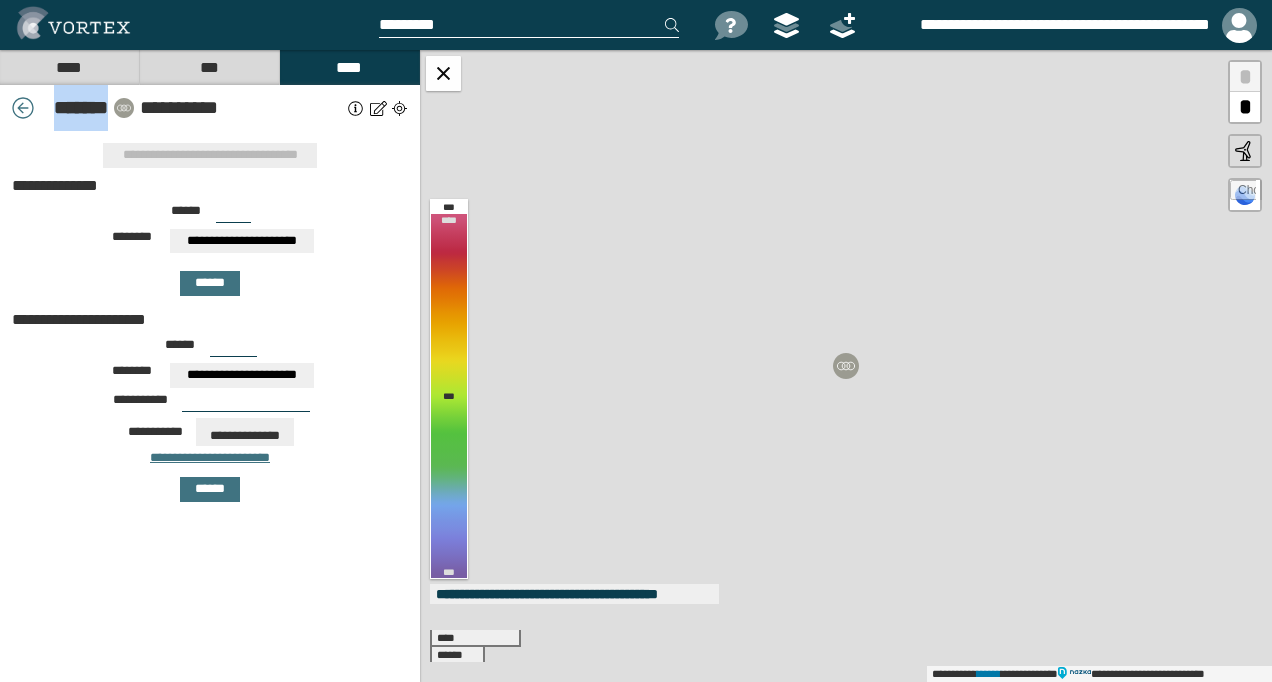 click on "* ******" at bounding box center (77, 108) 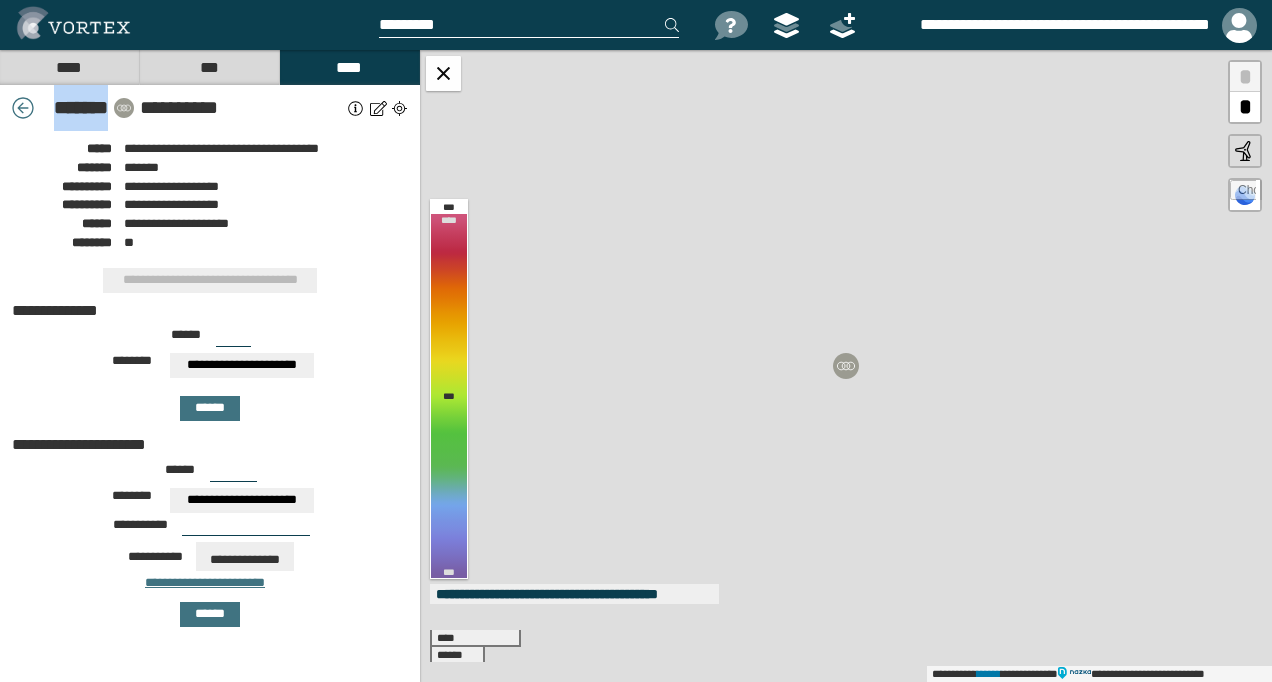 copy on "* ******" 